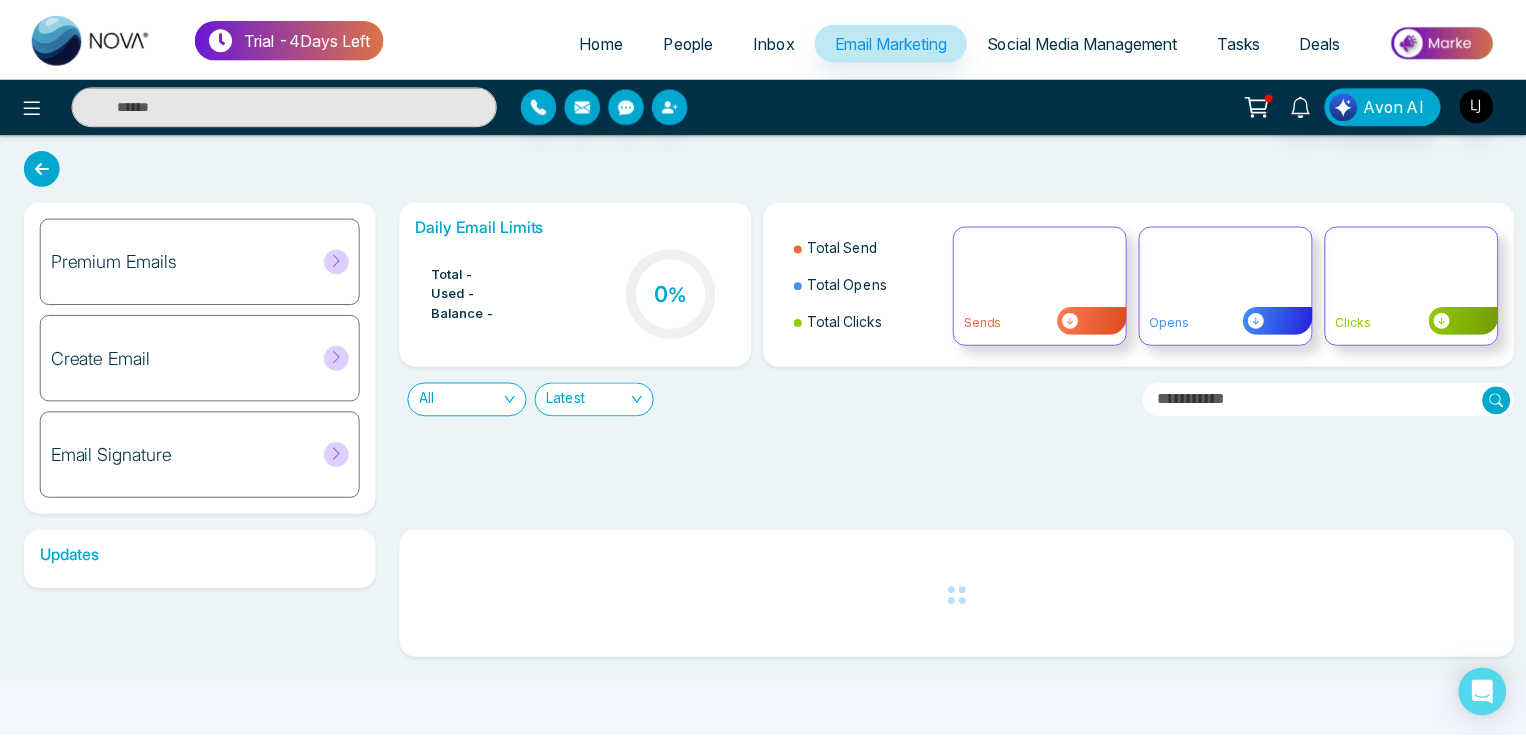 scroll, scrollTop: 0, scrollLeft: 0, axis: both 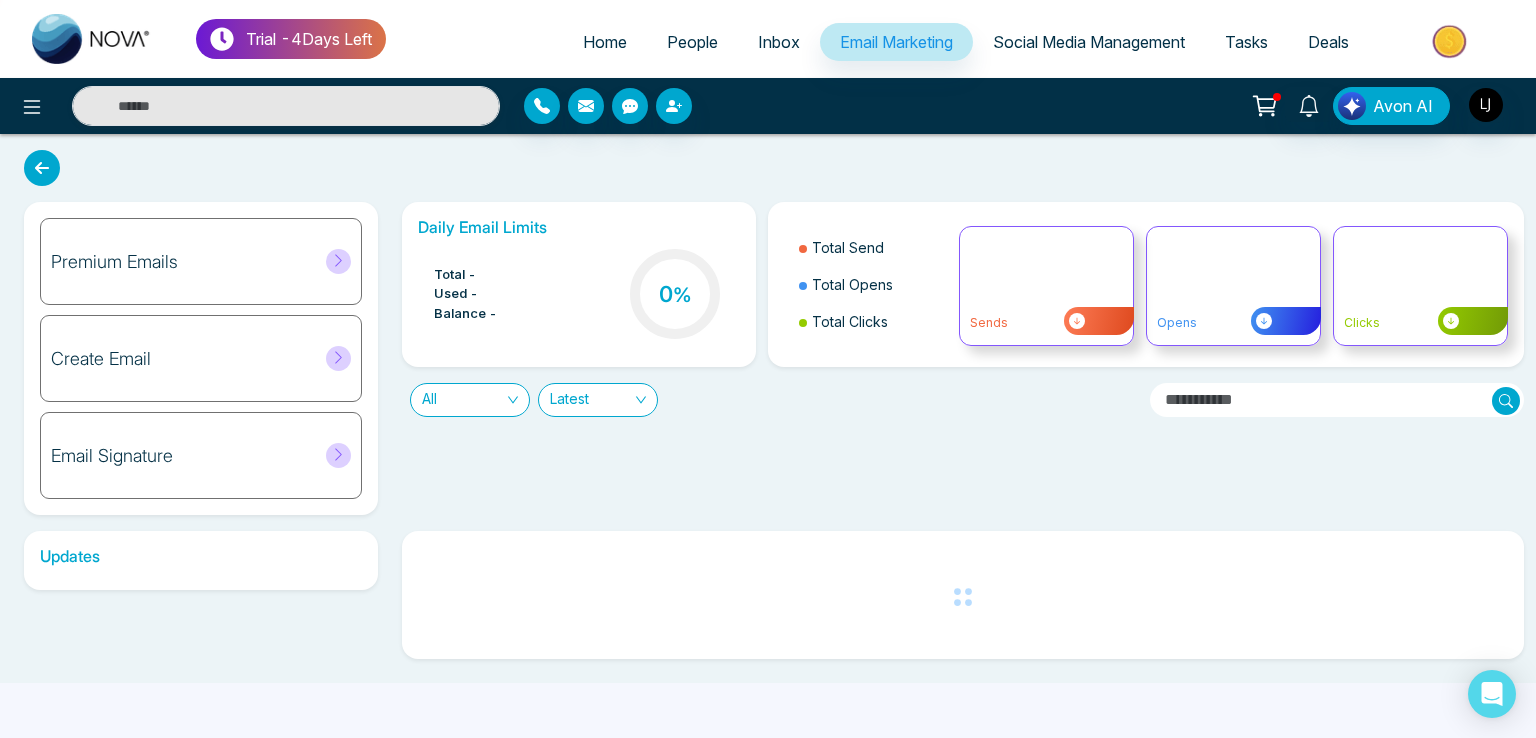 click on "Premium Emails" at bounding box center (201, 261) 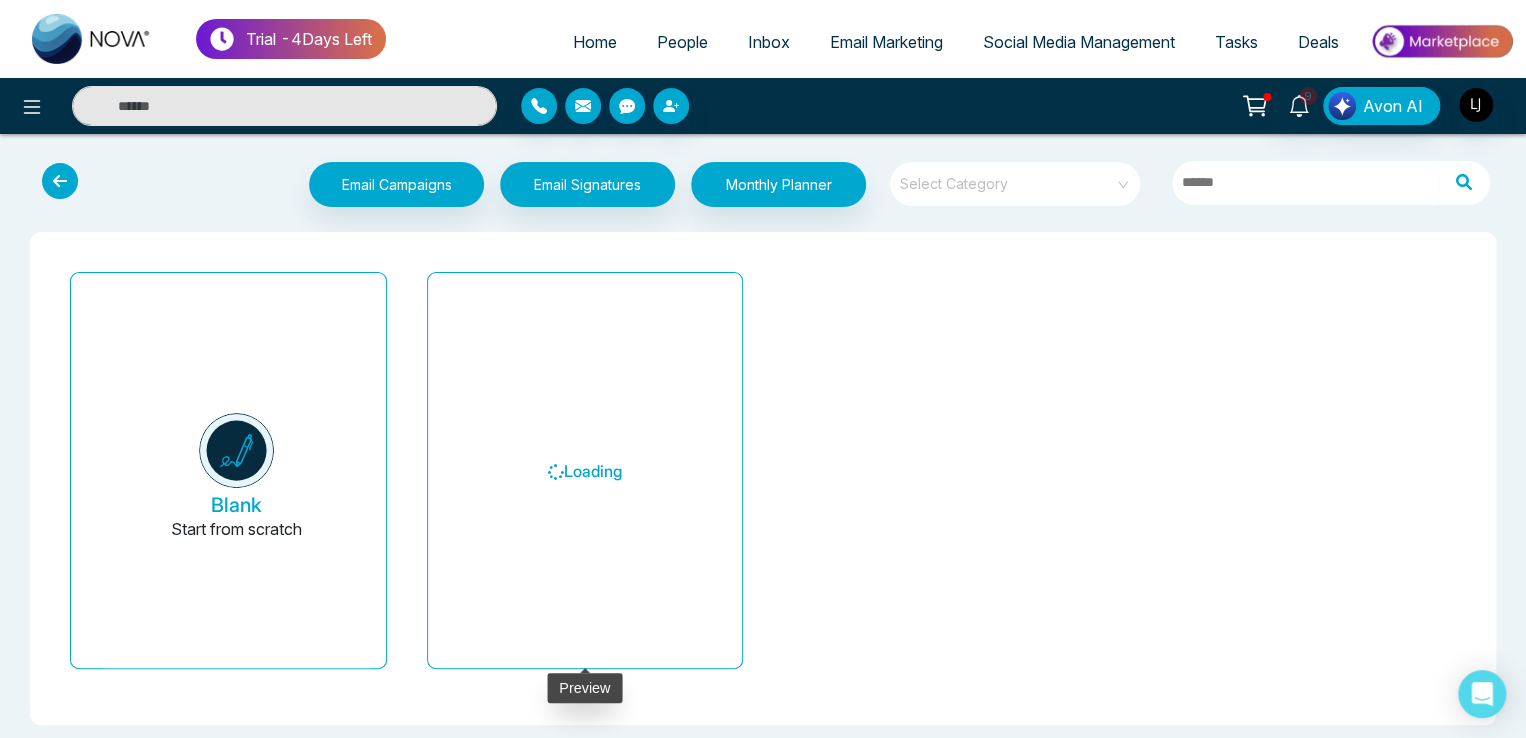 click on "Loading" at bounding box center (585, 471) 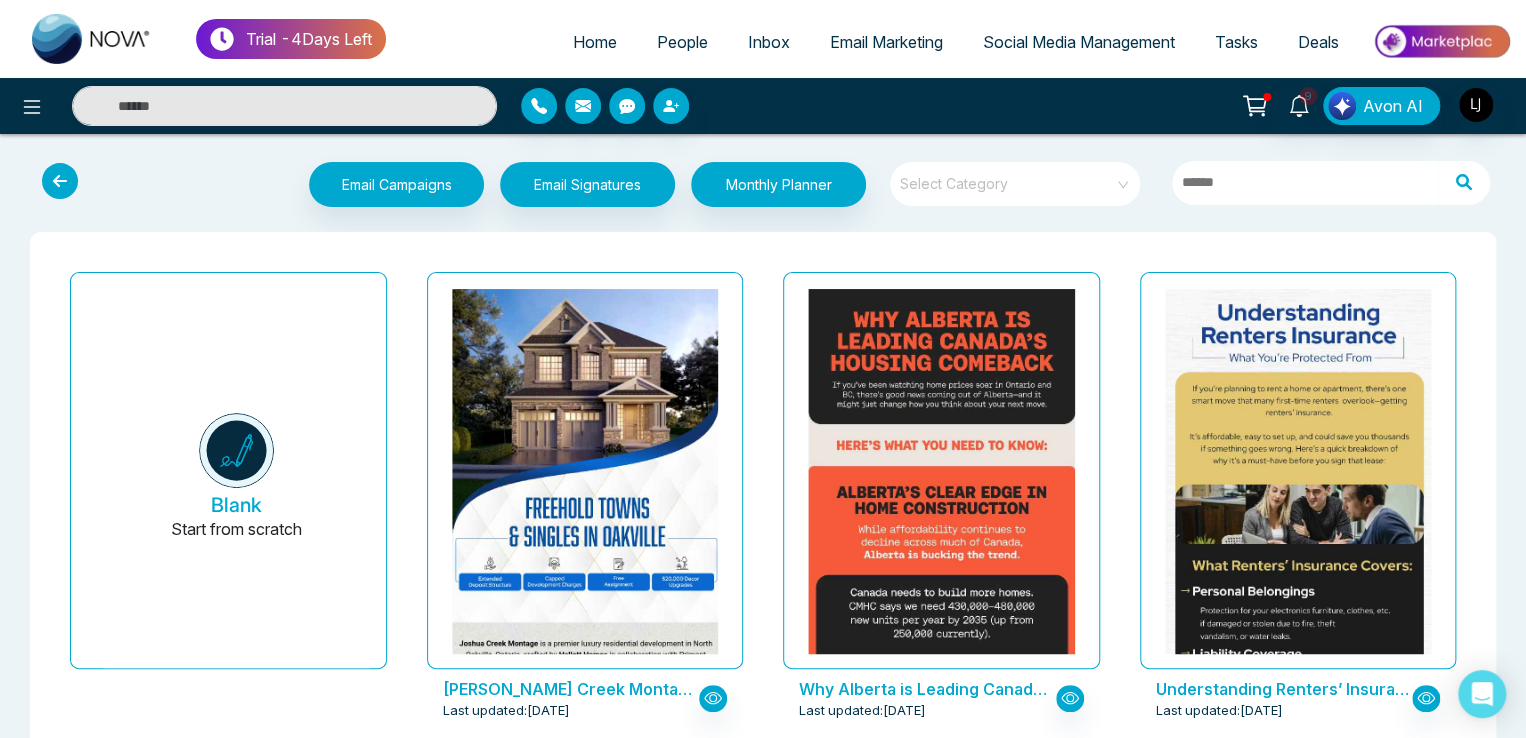 click at bounding box center (584, 1461) 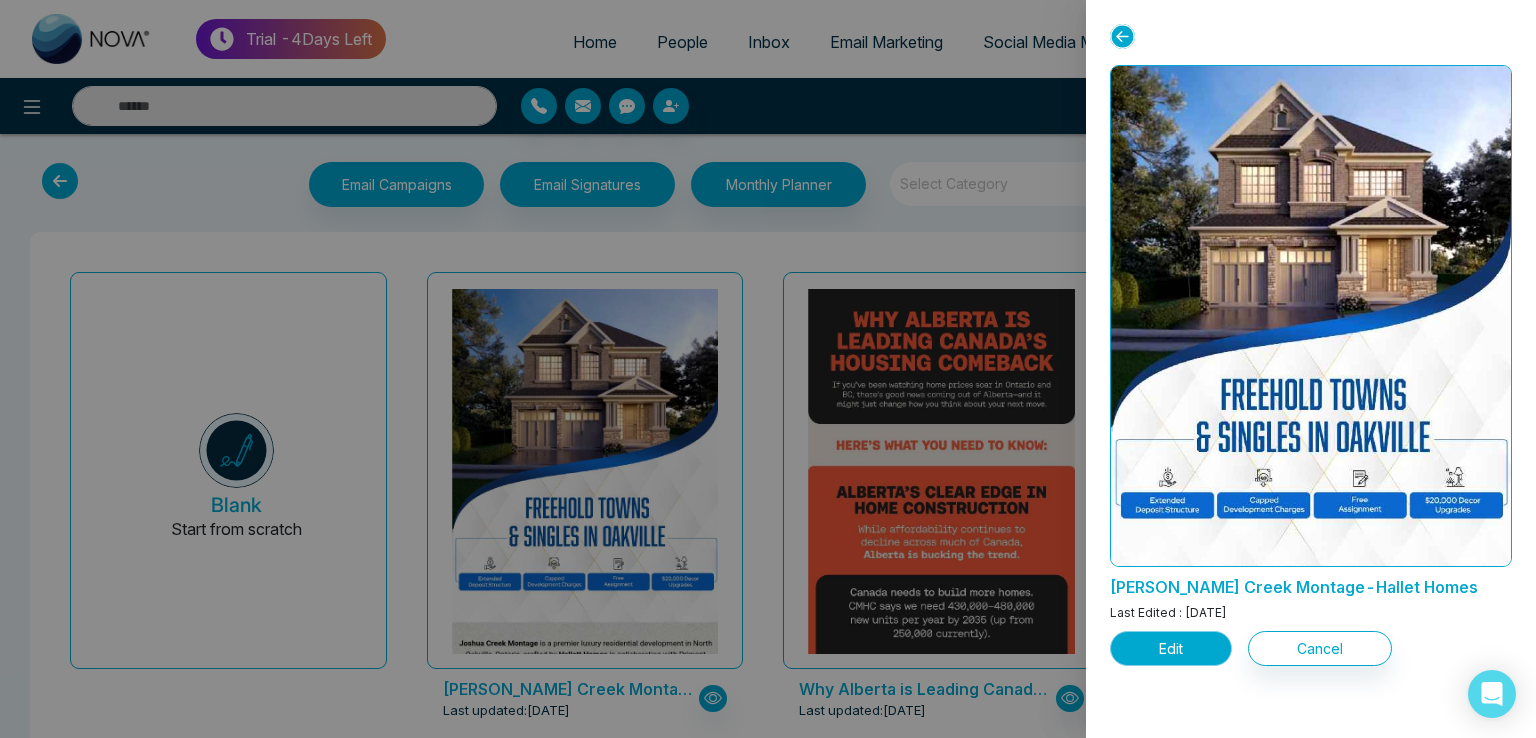 click on "Edit" at bounding box center [1171, 648] 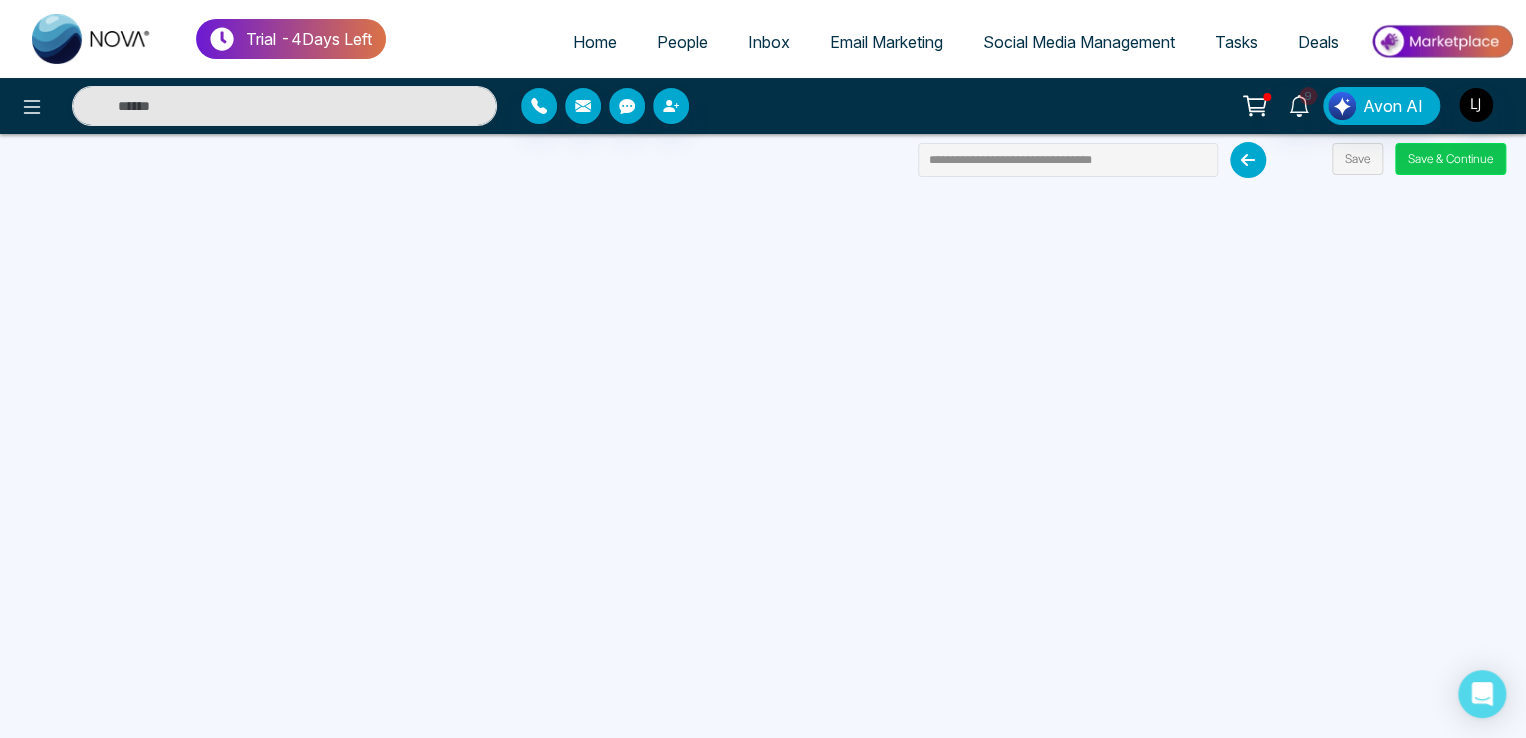 click on "Save & Continue" at bounding box center (1450, 159) 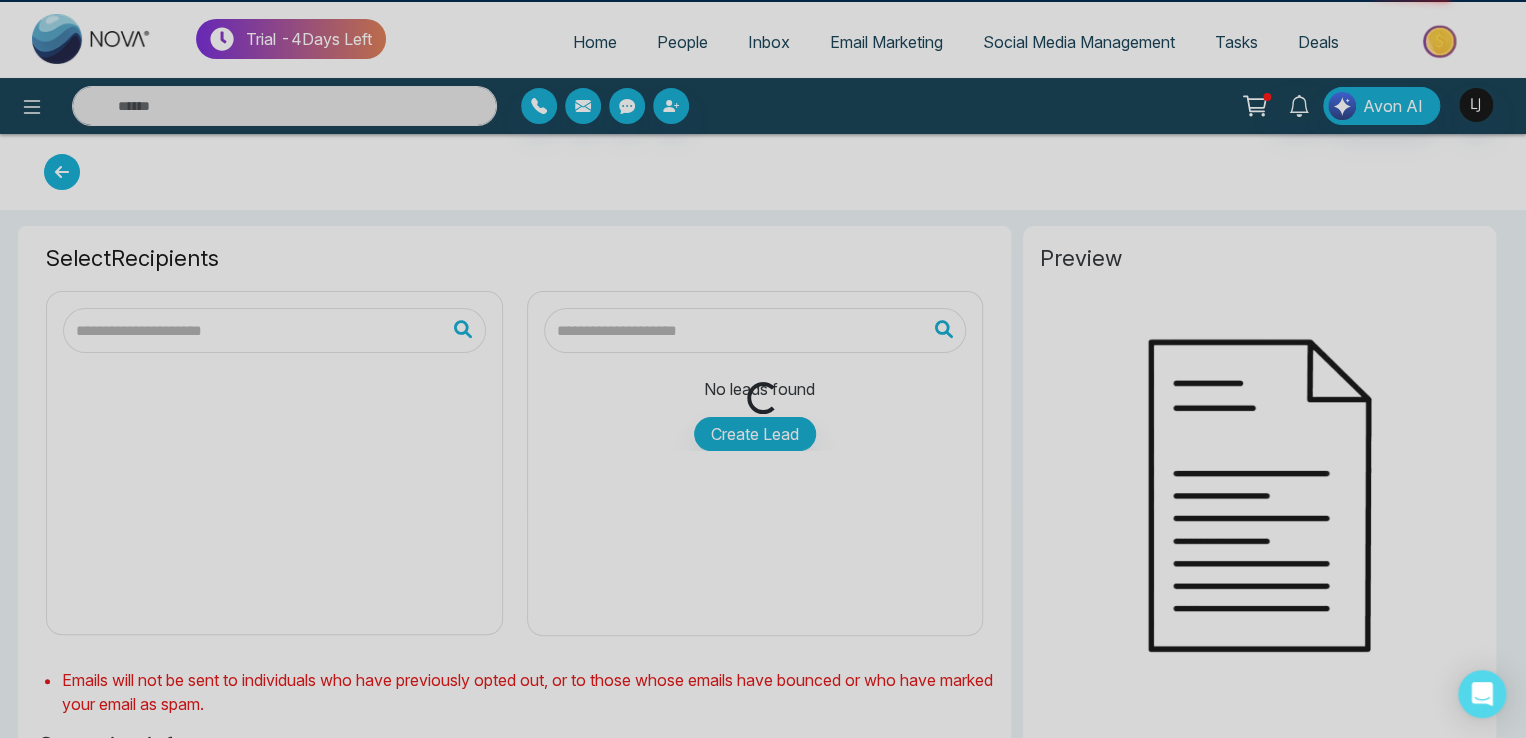 type on "**********" 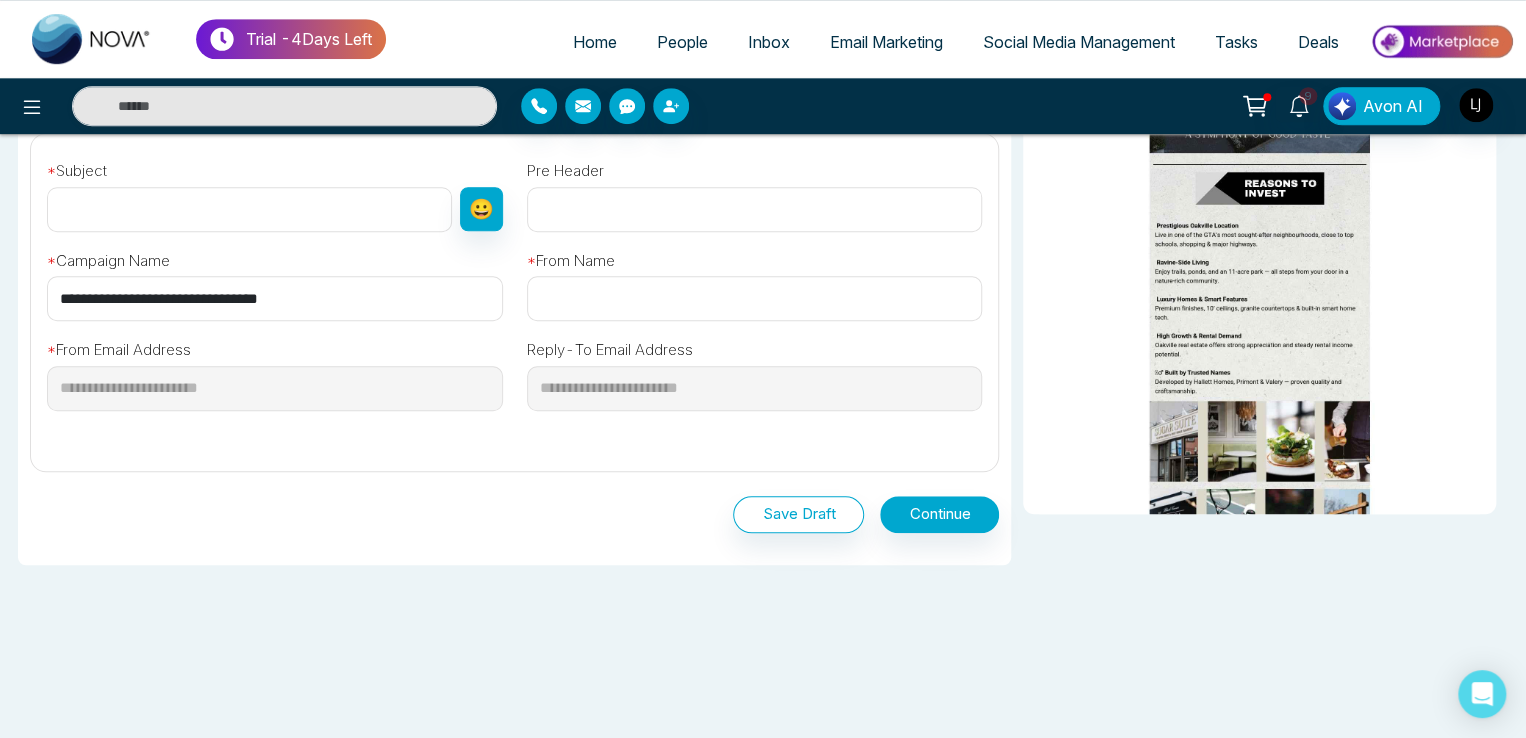 scroll, scrollTop: 450, scrollLeft: 0, axis: vertical 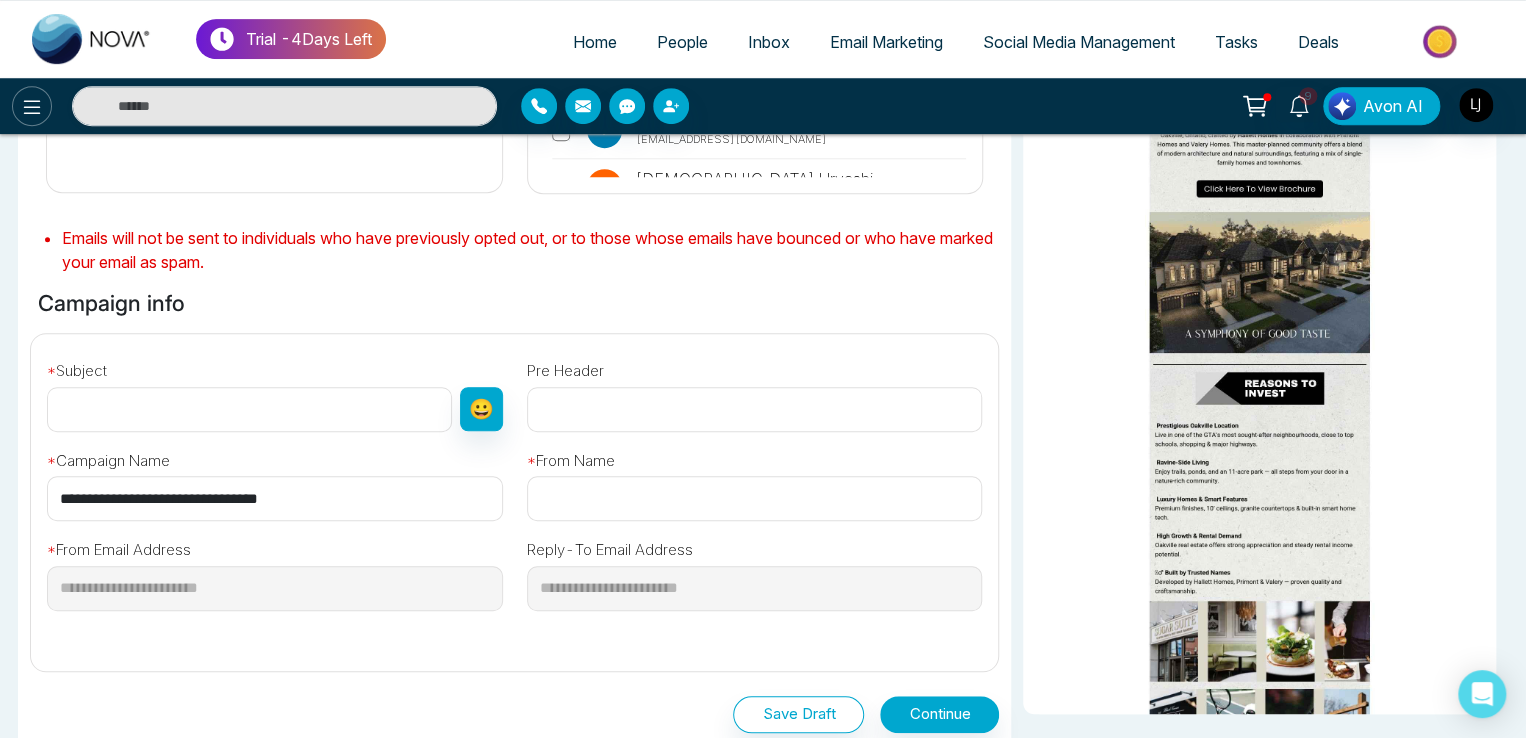 click at bounding box center (32, 106) 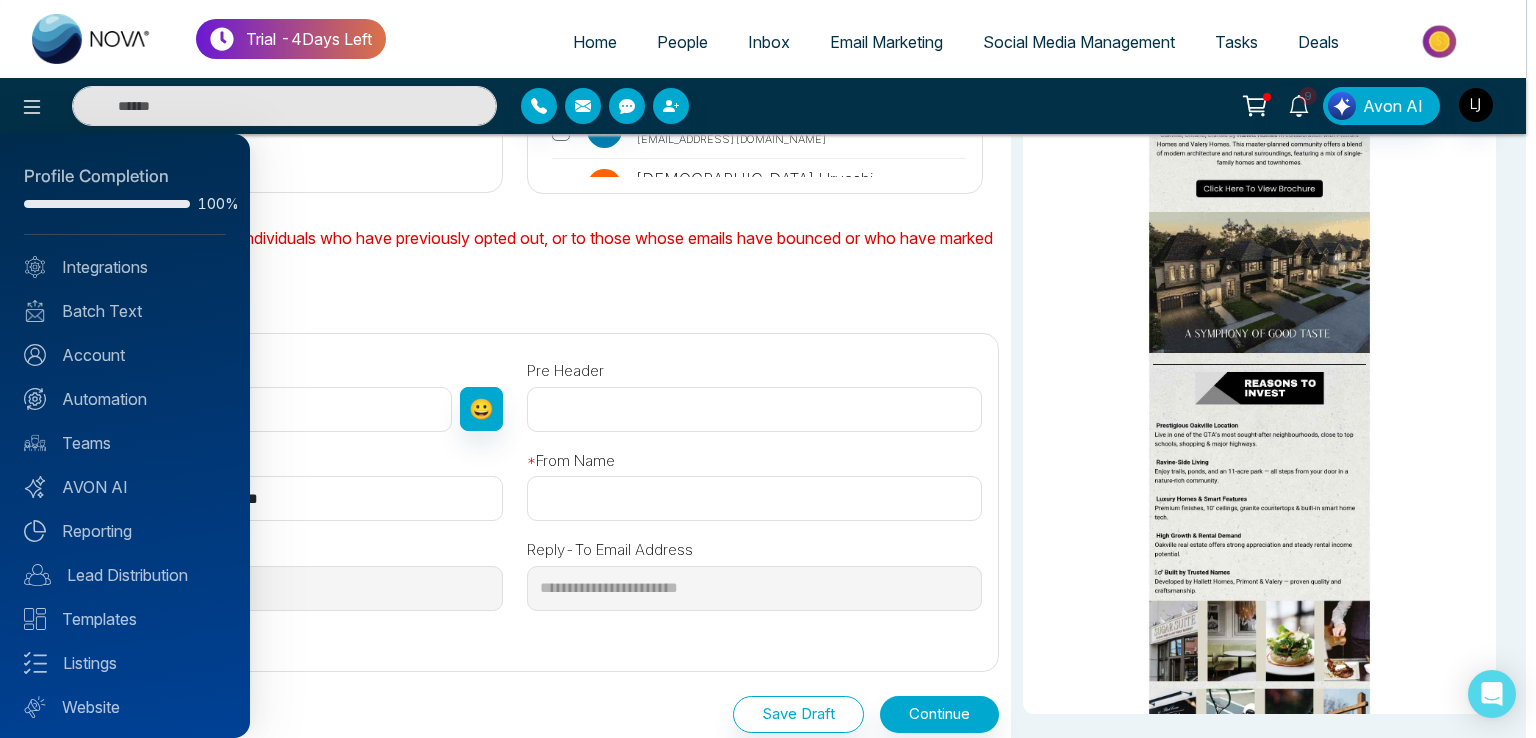 click at bounding box center (768, 369) 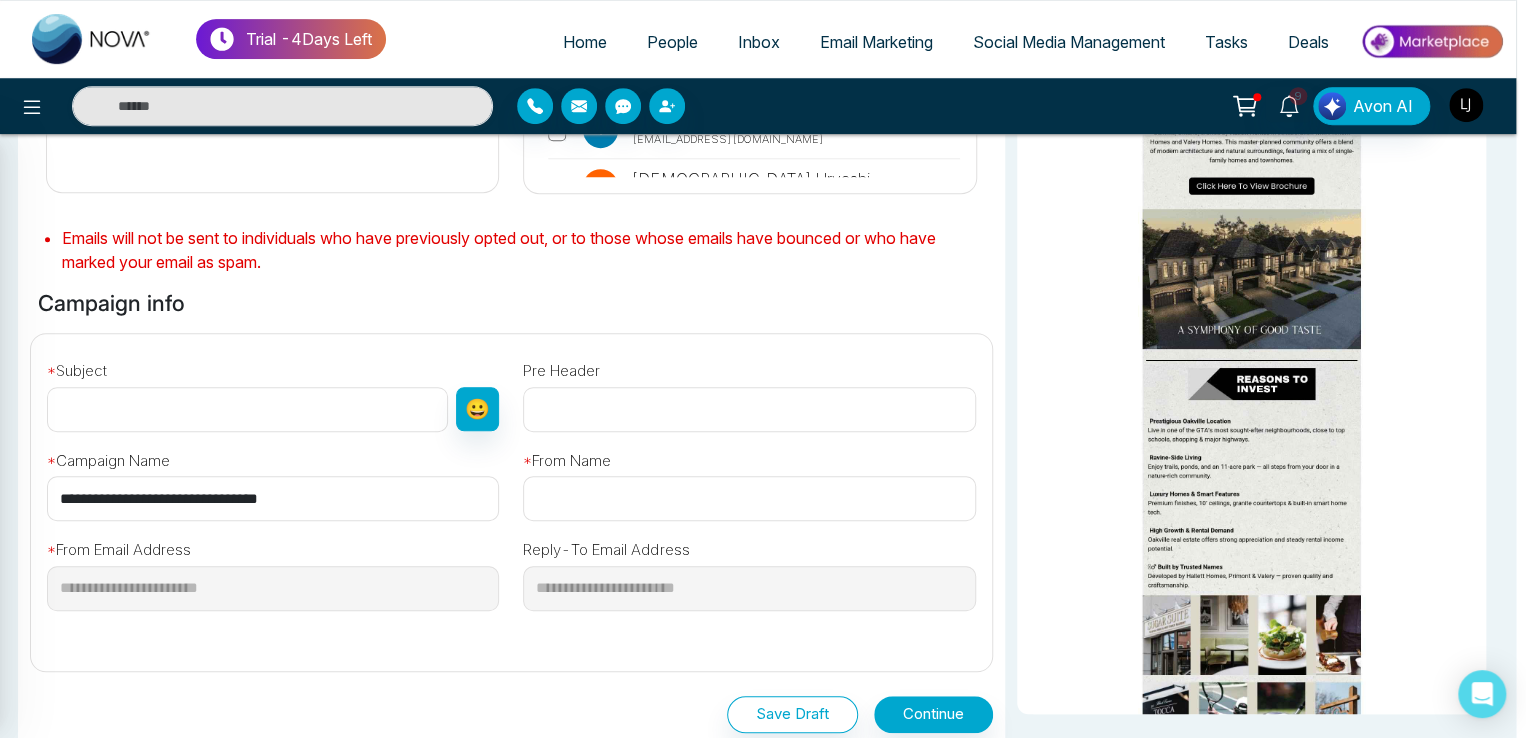 click at bounding box center (1466, 105) 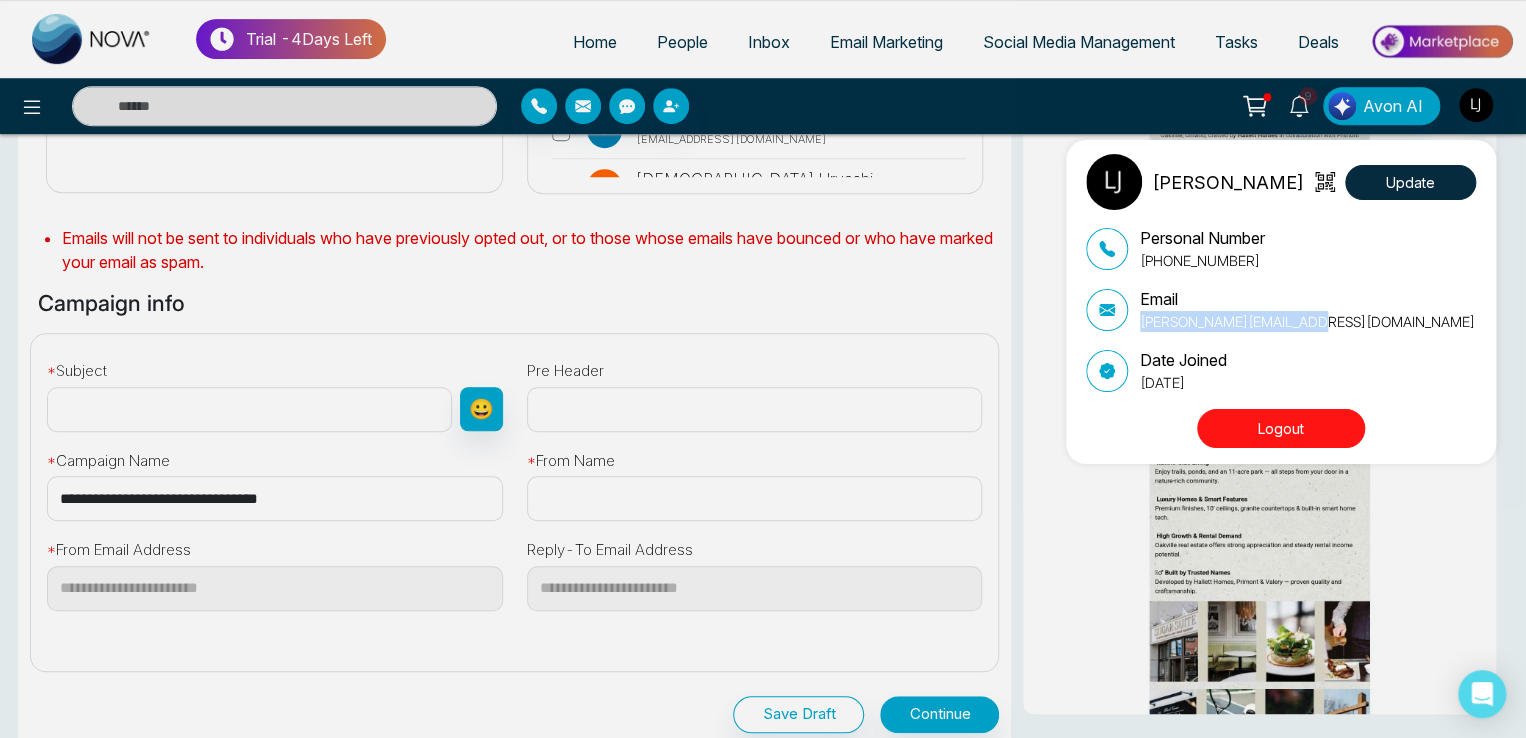 drag, startPoint x: 1352, startPoint y: 325, endPoint x: 1140, endPoint y: 328, distance: 212.02122 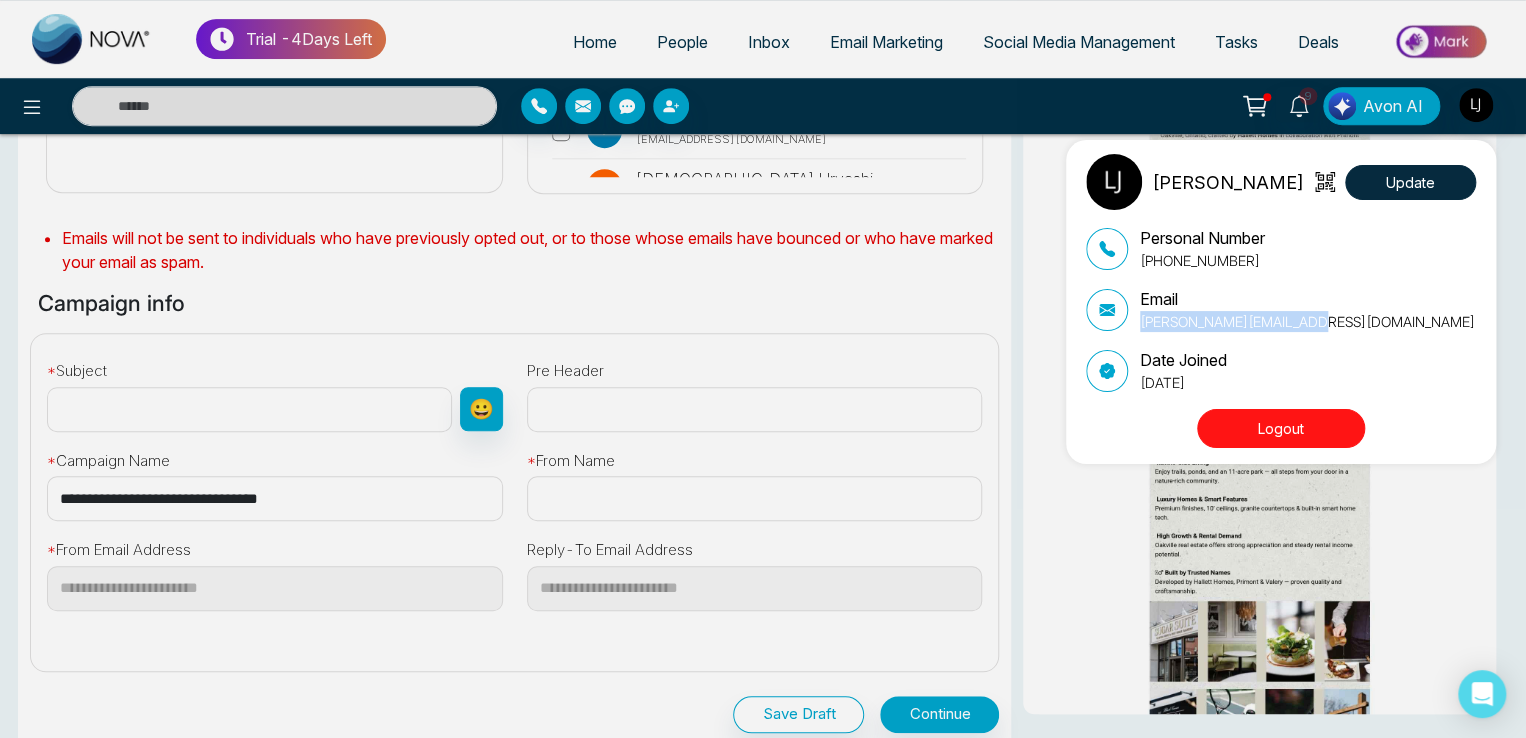 click on "Email [PERSON_NAME][EMAIL_ADDRESS][DOMAIN_NAME]" at bounding box center (1281, 309) 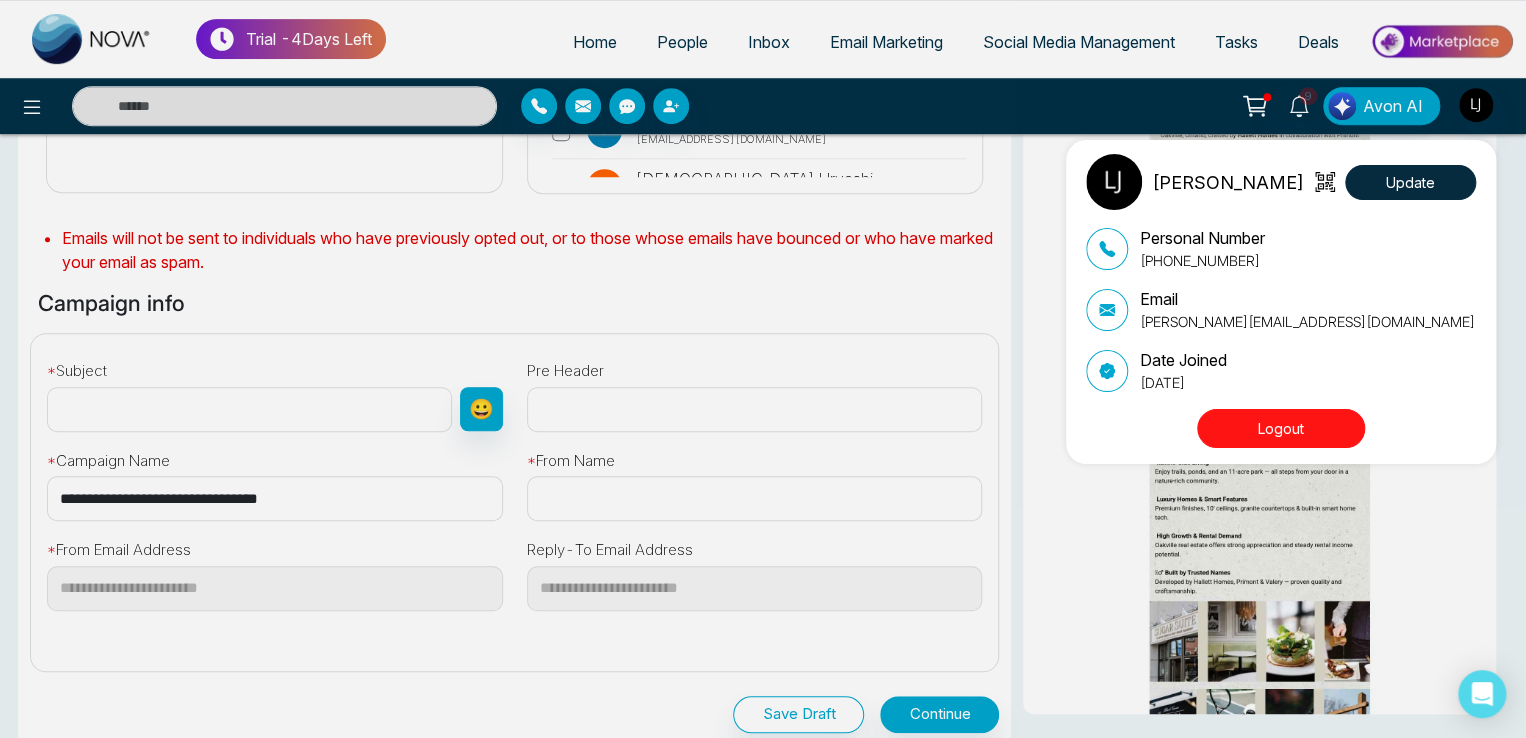 click on "[PERSON_NAME] Update Personal Number [PHONE_NUMBER] Email [PERSON_NAME][EMAIL_ADDRESS][DOMAIN_NAME] Date Joined [DATE] Logout" at bounding box center [763, 369] 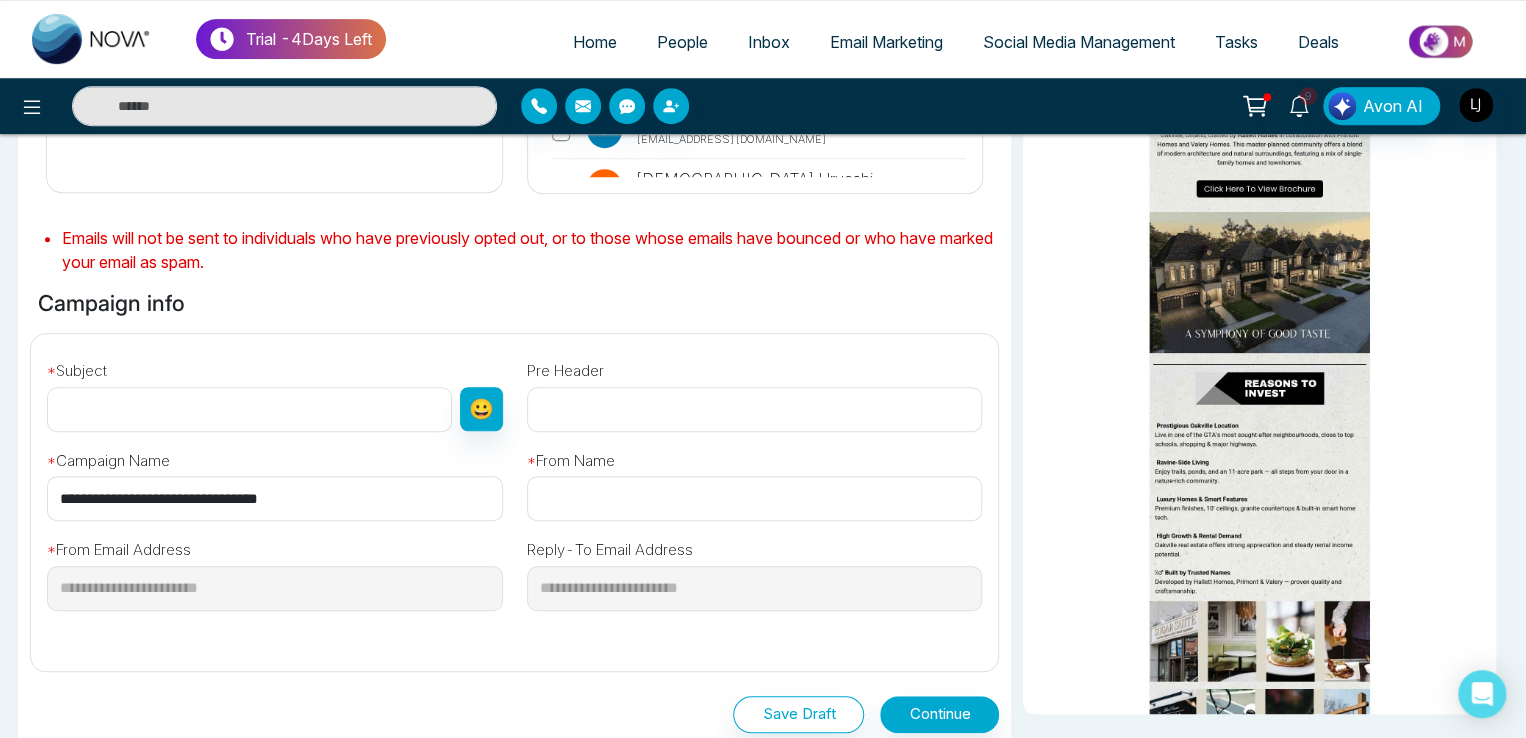click on "People" at bounding box center (682, 42) 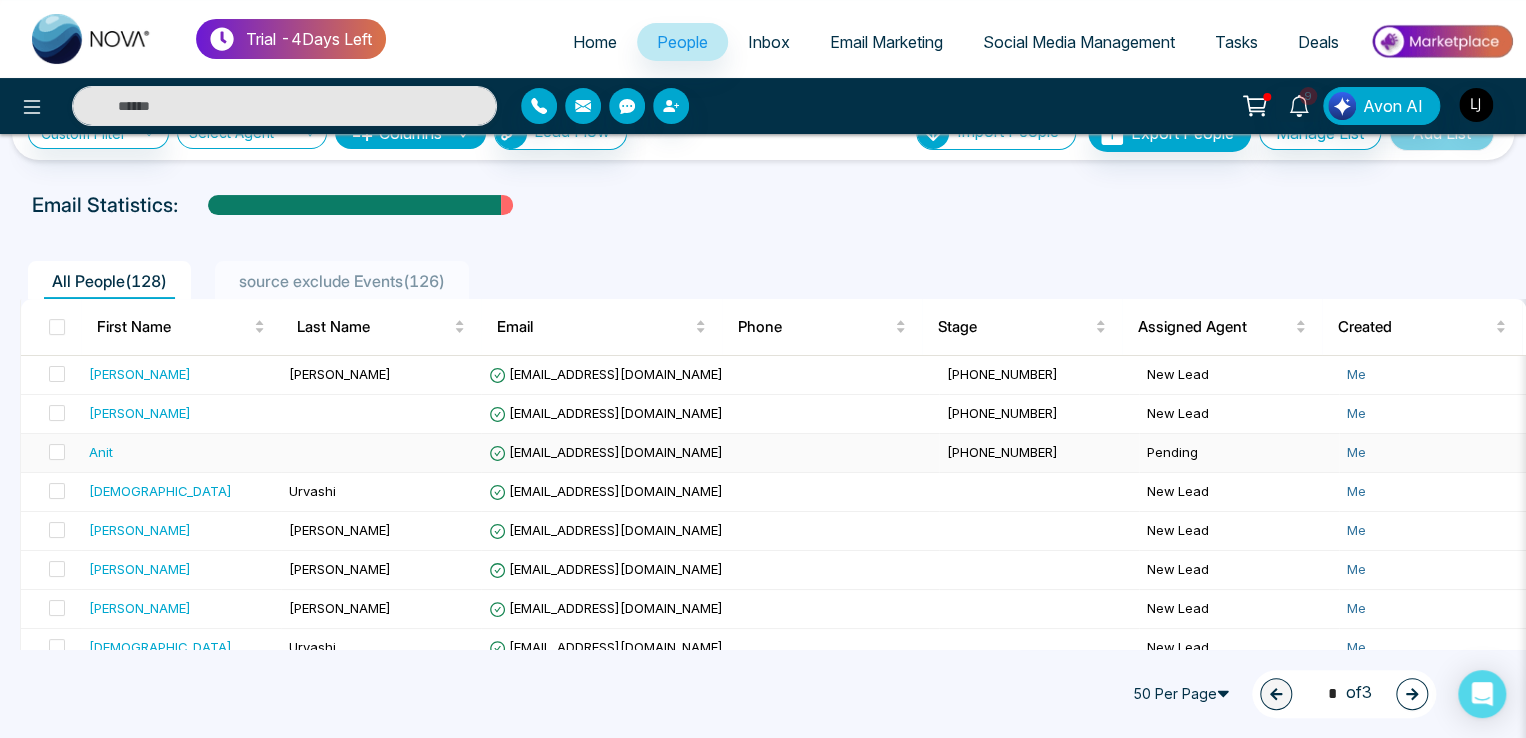 scroll, scrollTop: 0, scrollLeft: 0, axis: both 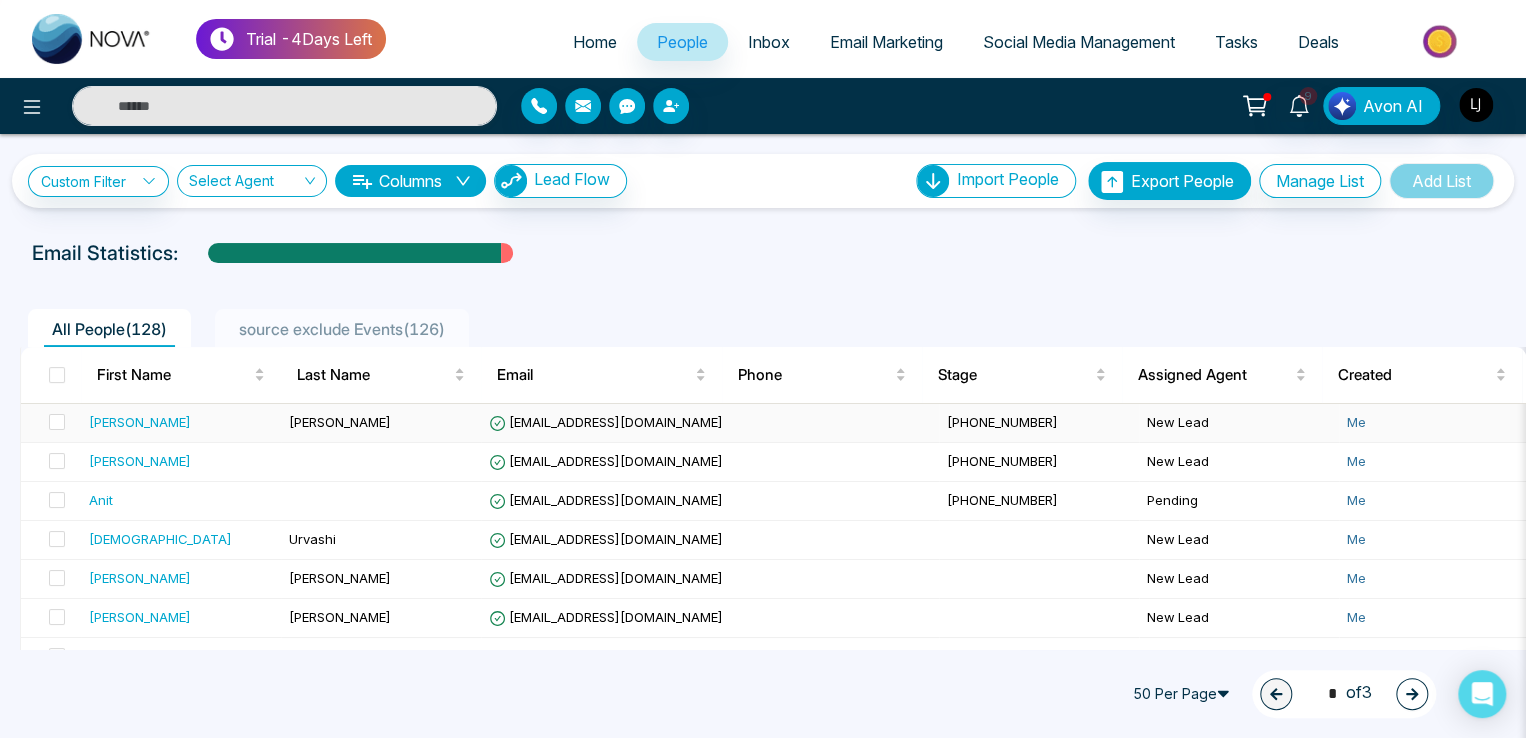 click on "[EMAIL_ADDRESS][DOMAIN_NAME]" at bounding box center [606, 422] 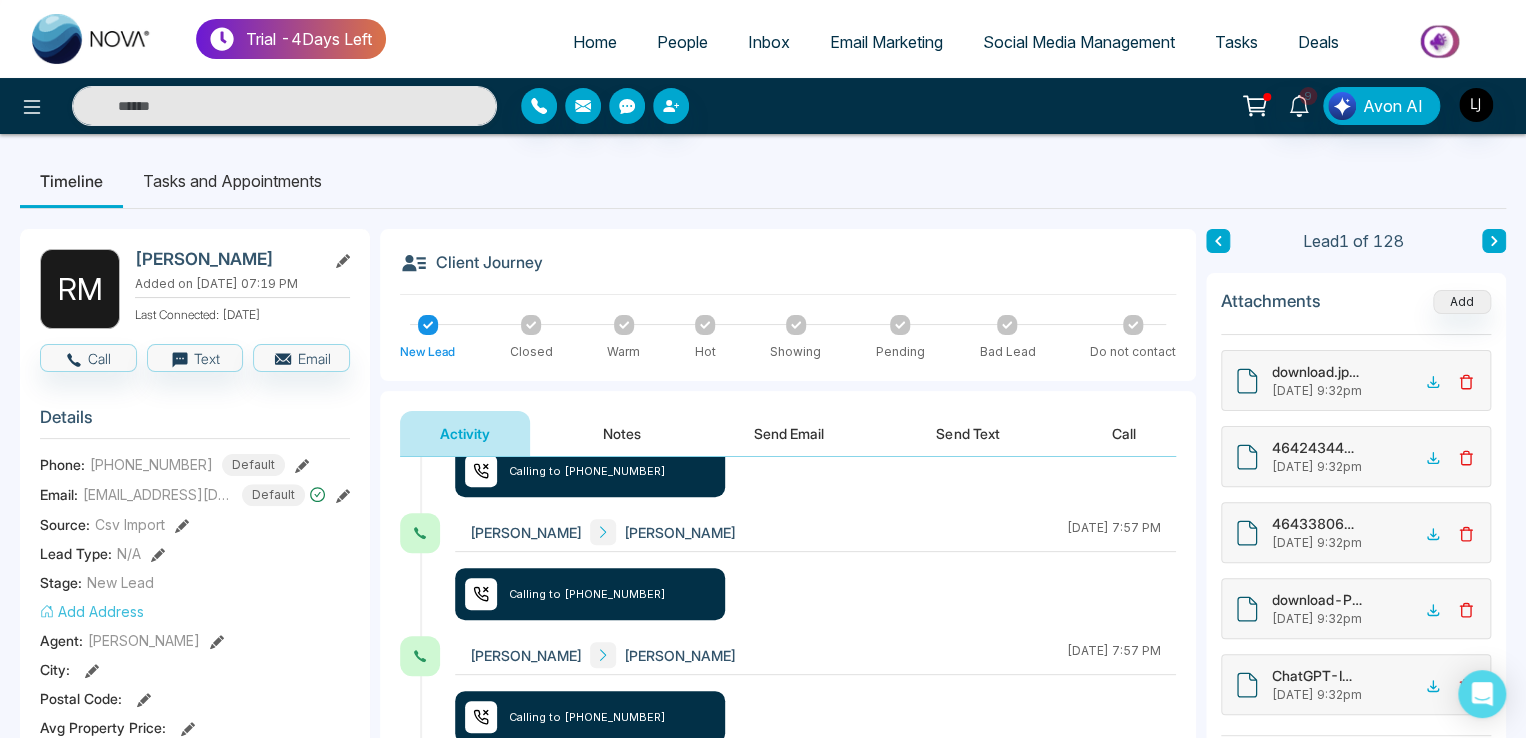 scroll, scrollTop: 1100, scrollLeft: 0, axis: vertical 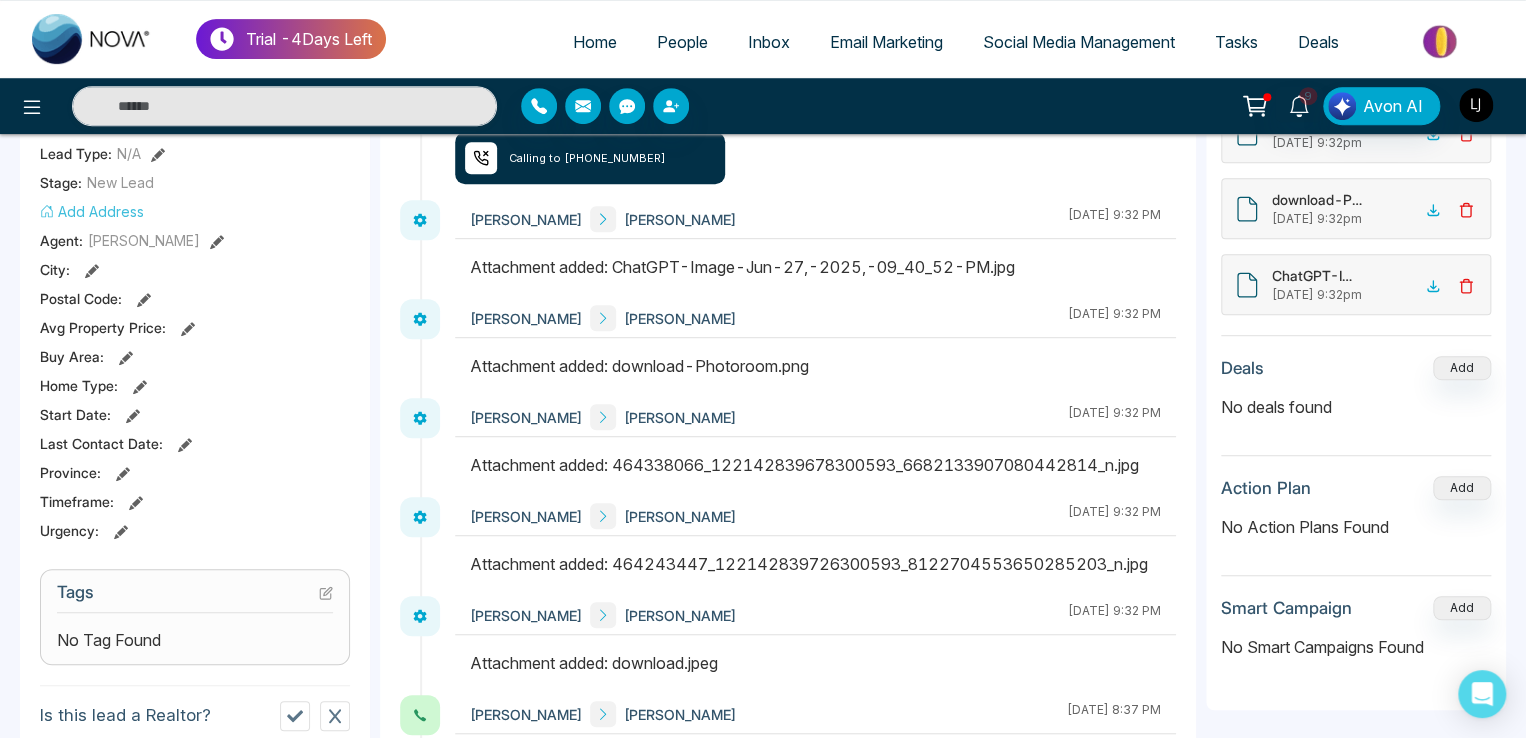 click at bounding box center (1476, 105) 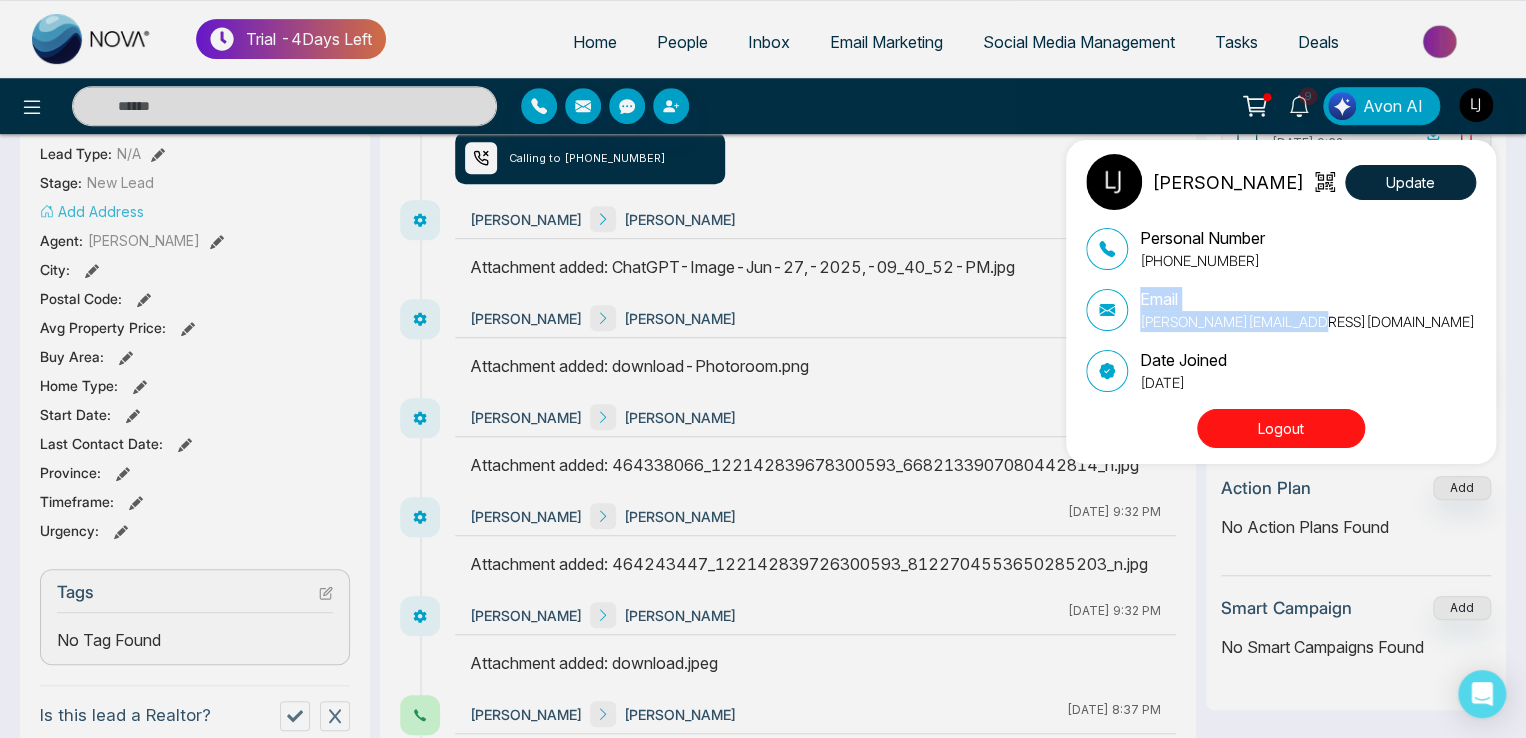 drag, startPoint x: 1135, startPoint y: 294, endPoint x: 1330, endPoint y: 335, distance: 199.26364 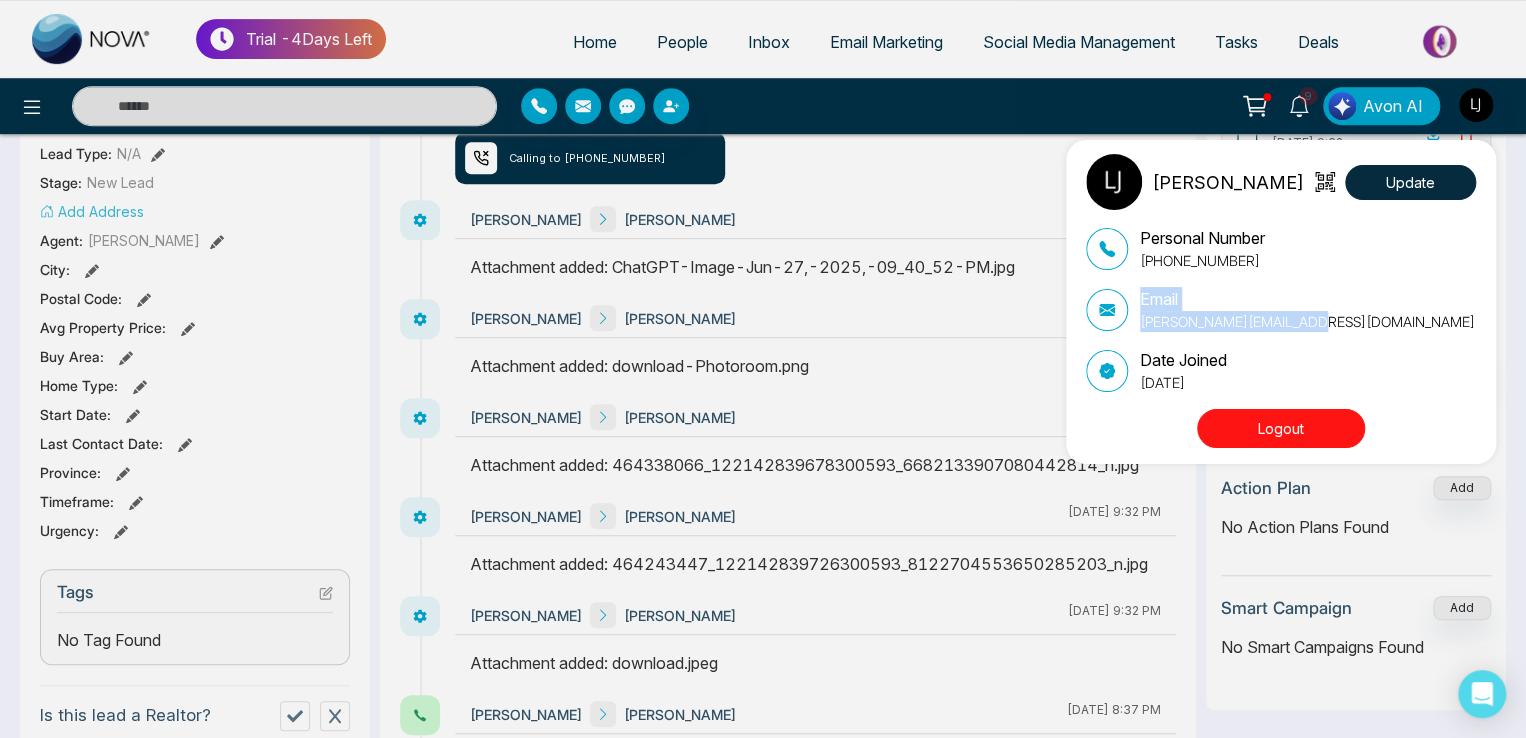 click on "Personal Number [PHONE_NUMBER] Email [PERSON_NAME][EMAIL_ADDRESS][DOMAIN_NAME] Date Joined [DATE]" at bounding box center (1281, 309) 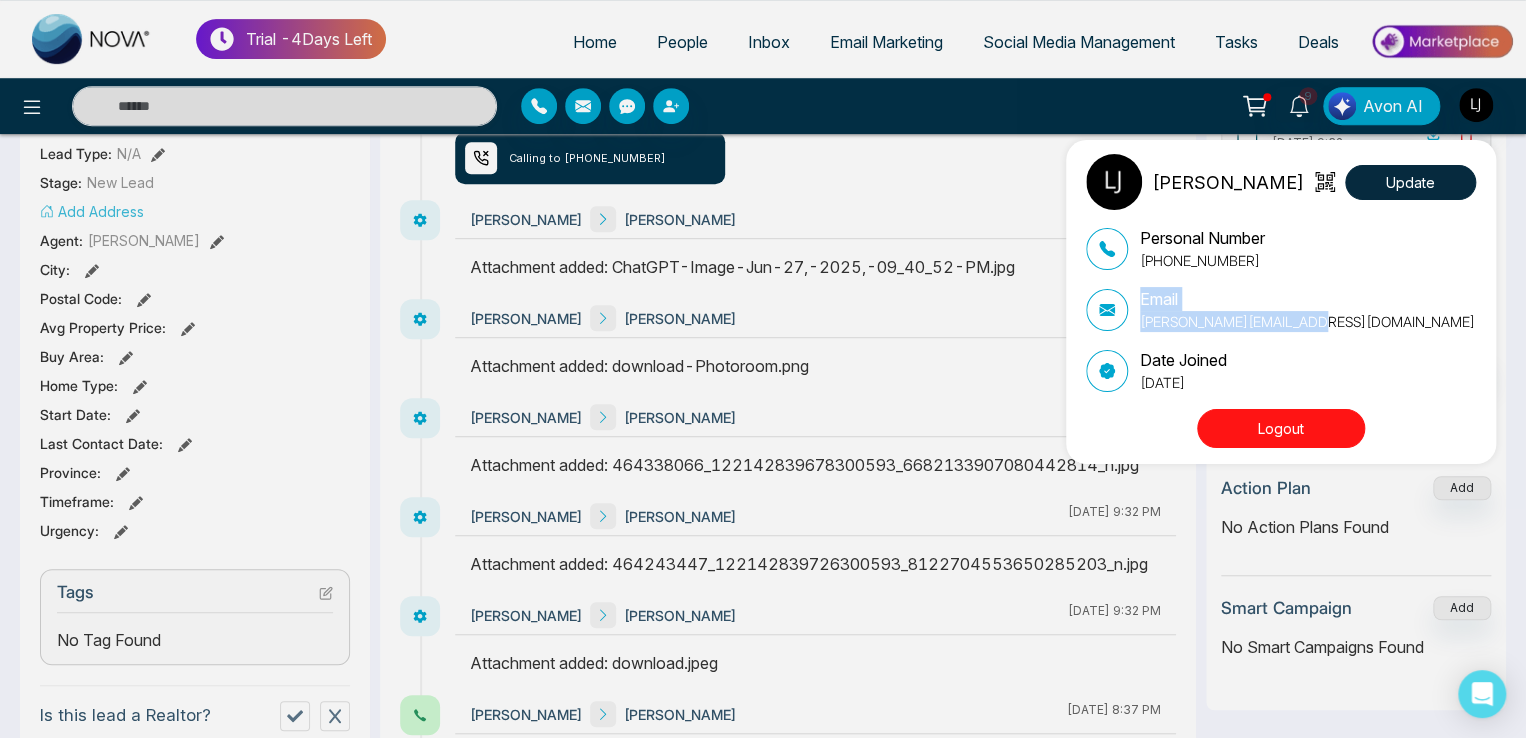 copy on "Email [PERSON_NAME][EMAIL_ADDRESS][DOMAIN_NAME]" 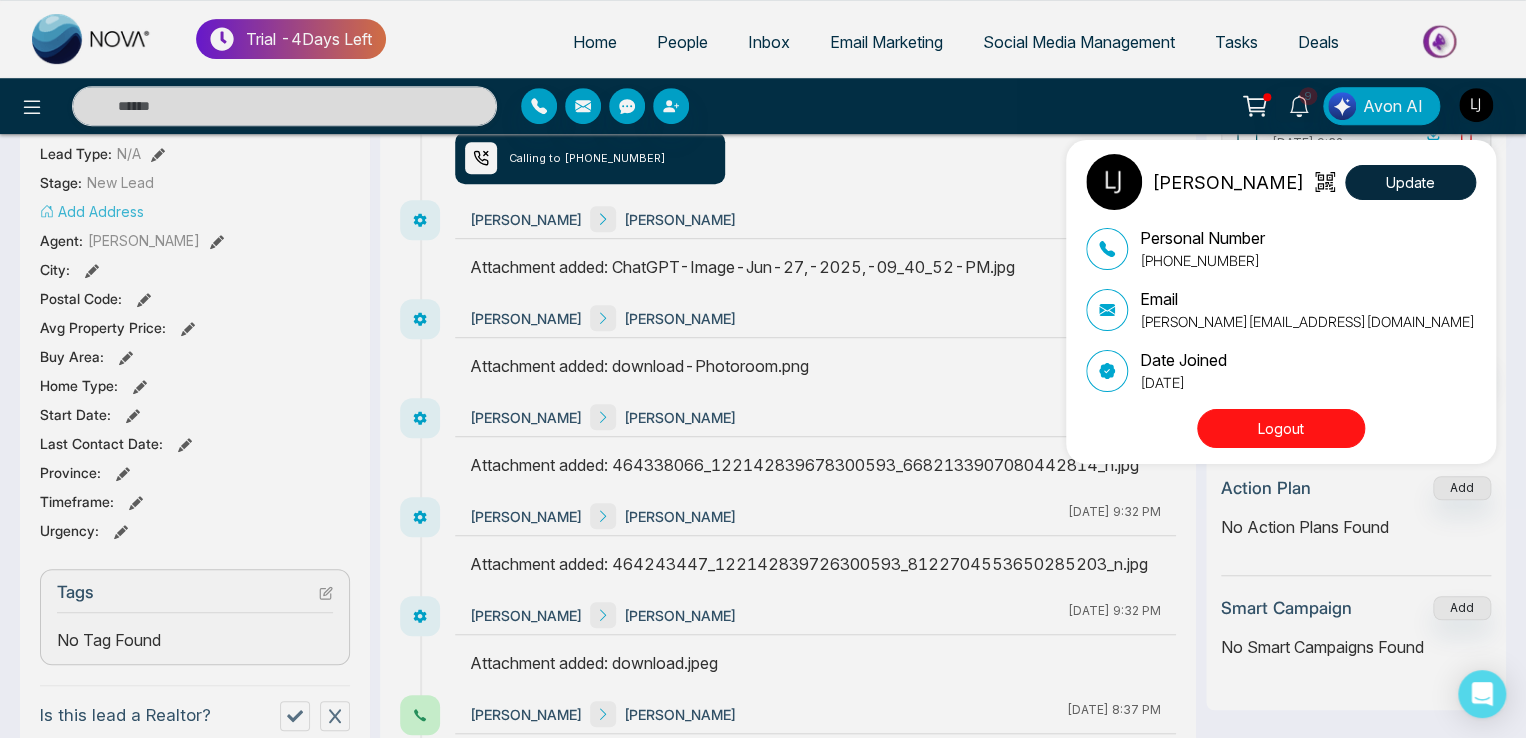 click on "[PERSON_NAME] Update Personal Number [PHONE_NUMBER] Email [PERSON_NAME][EMAIL_ADDRESS][DOMAIN_NAME] Date Joined [DATE] Logout" at bounding box center [763, 369] 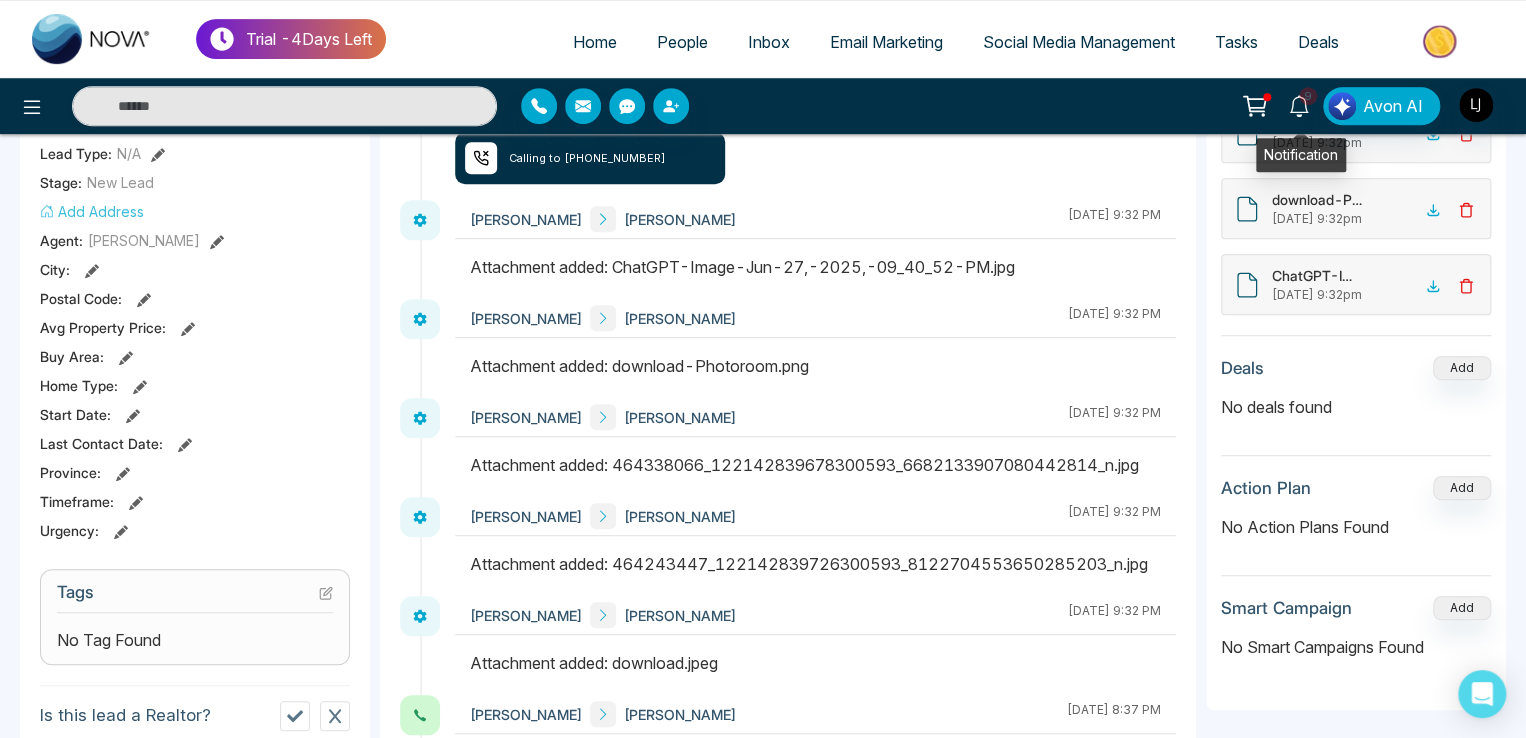 click 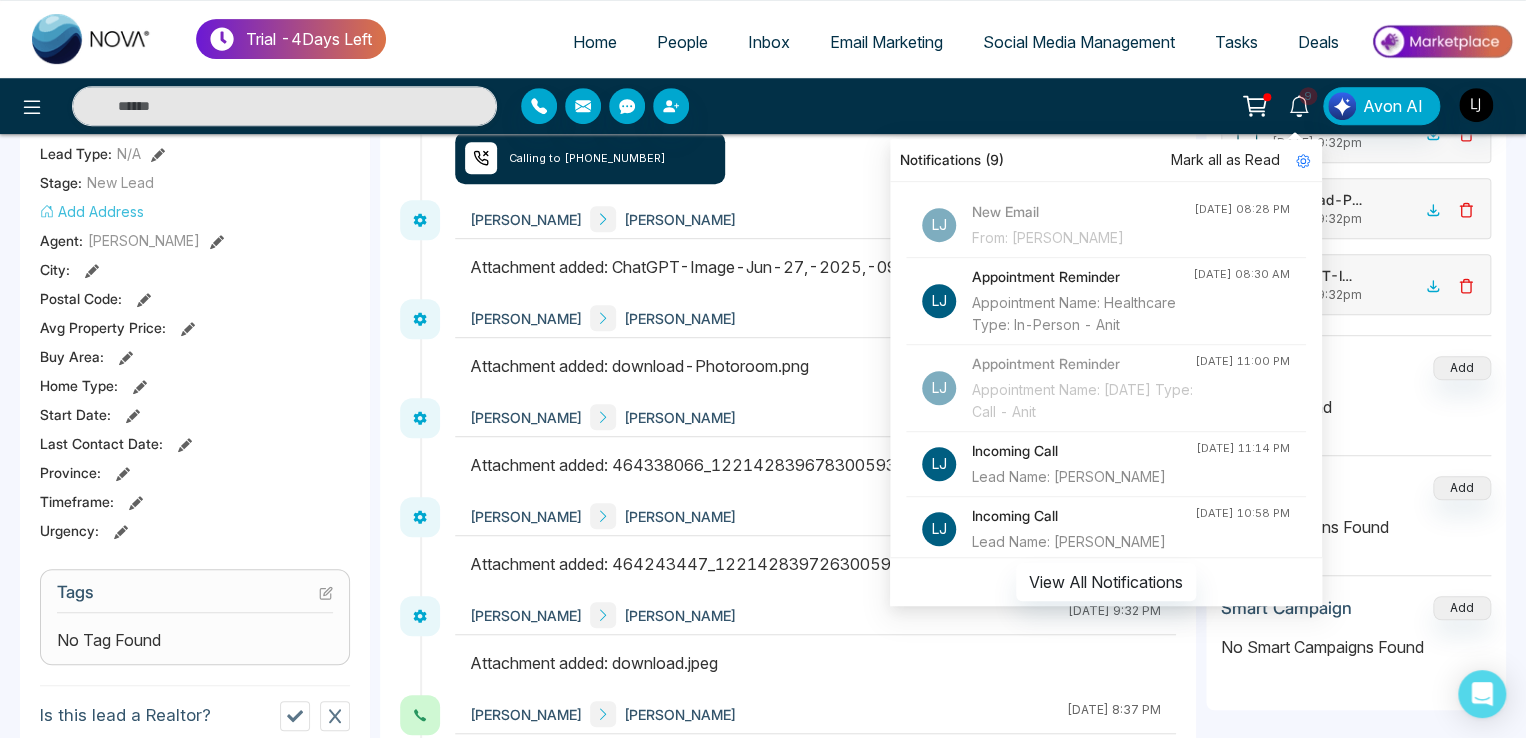 scroll, scrollTop: 449, scrollLeft: 0, axis: vertical 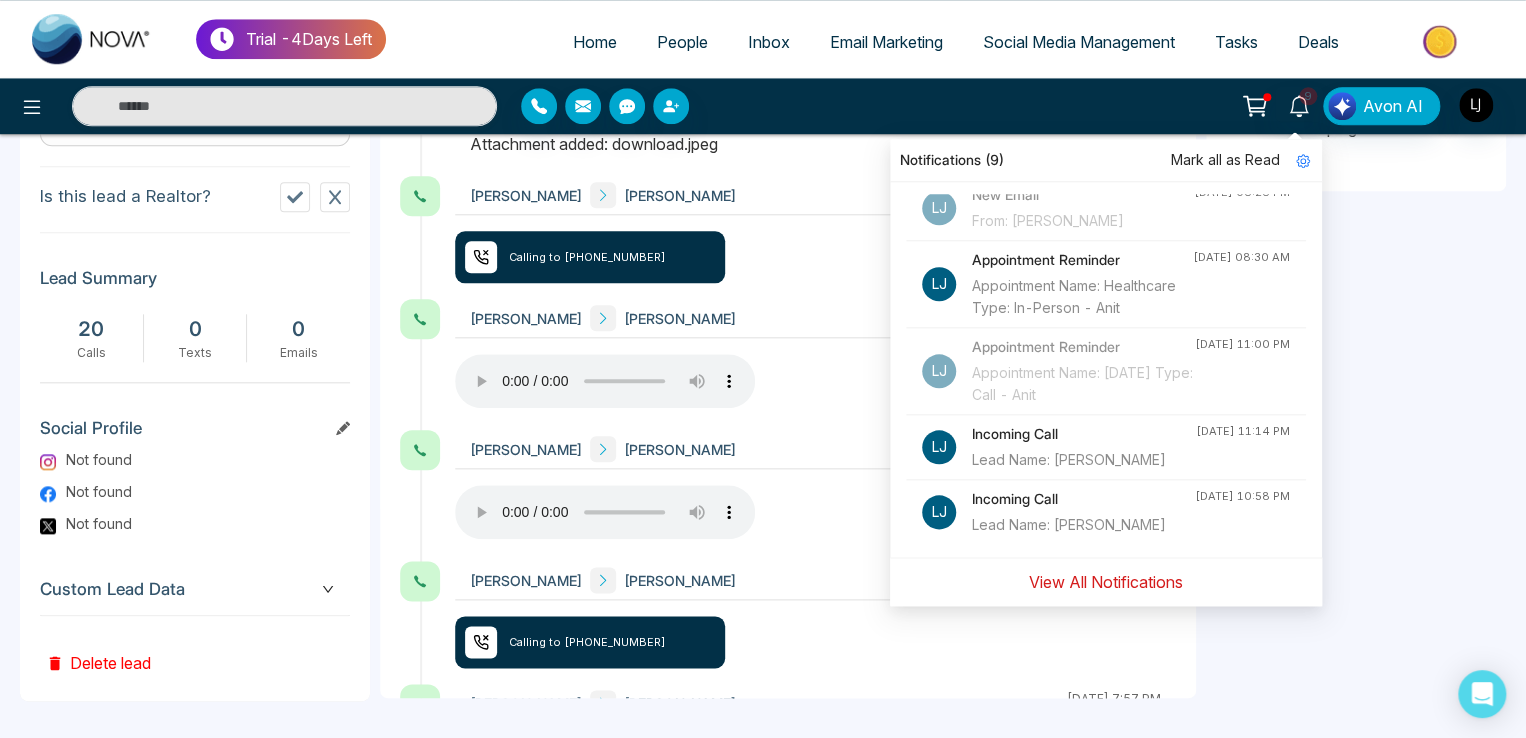 click on "View All Notifications" at bounding box center (1106, 582) 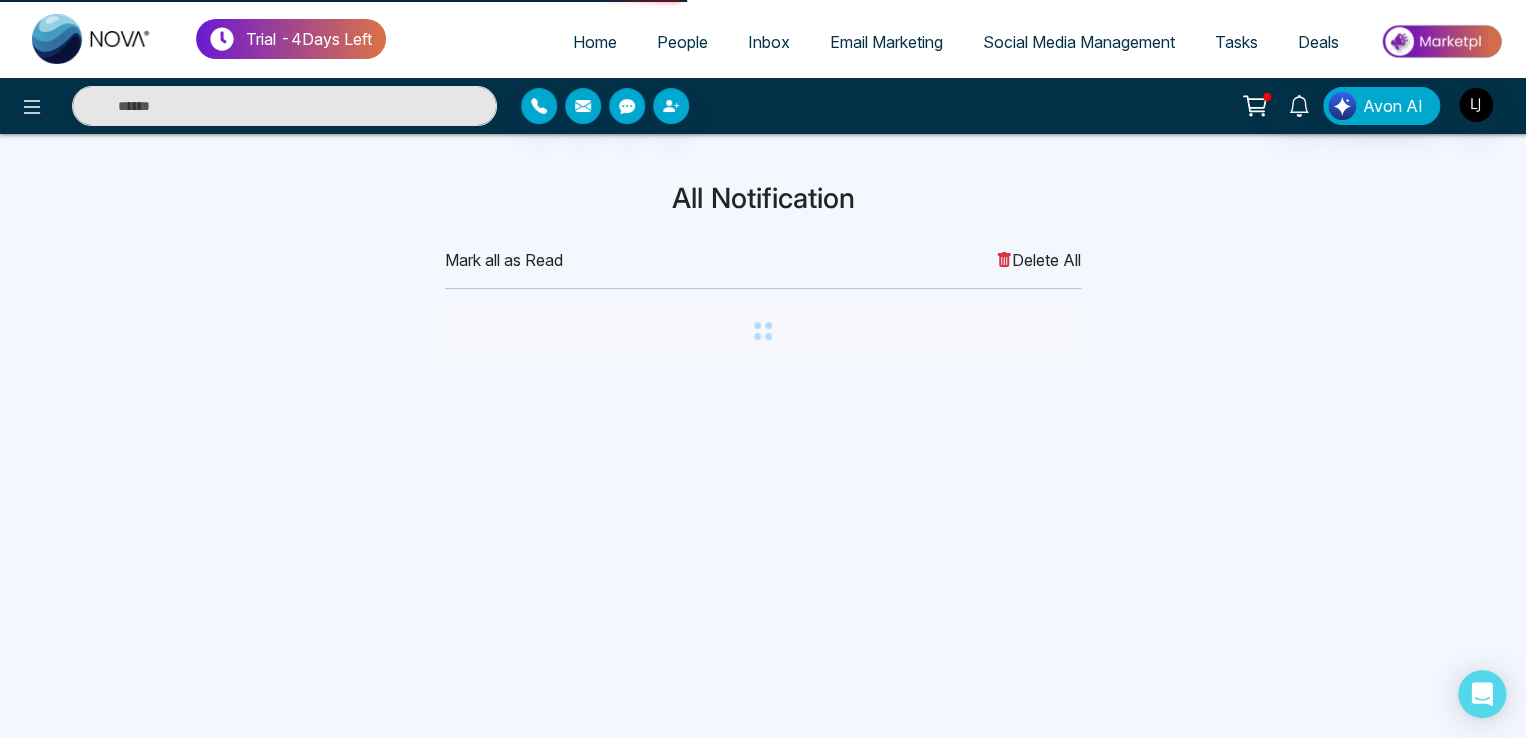 scroll, scrollTop: 0, scrollLeft: 0, axis: both 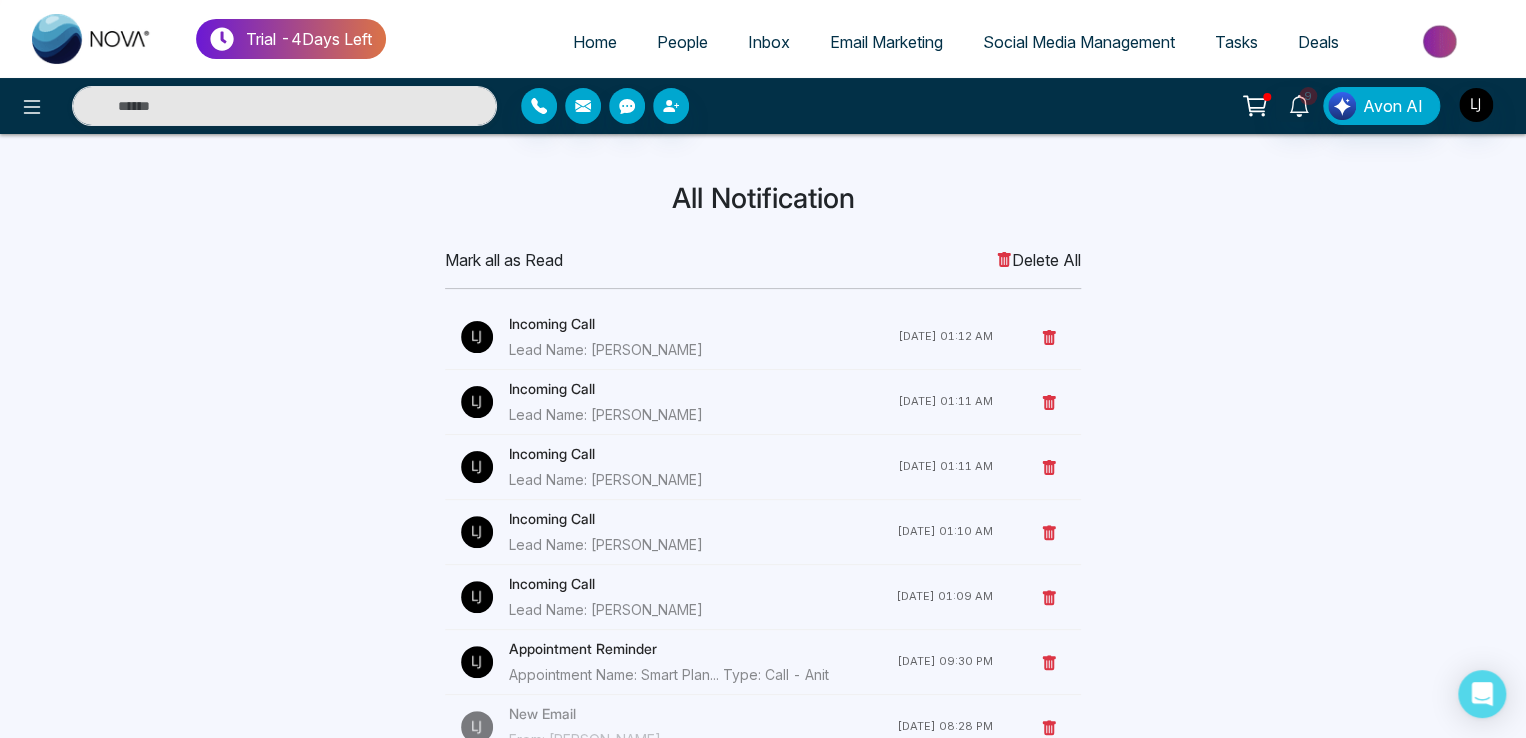 click 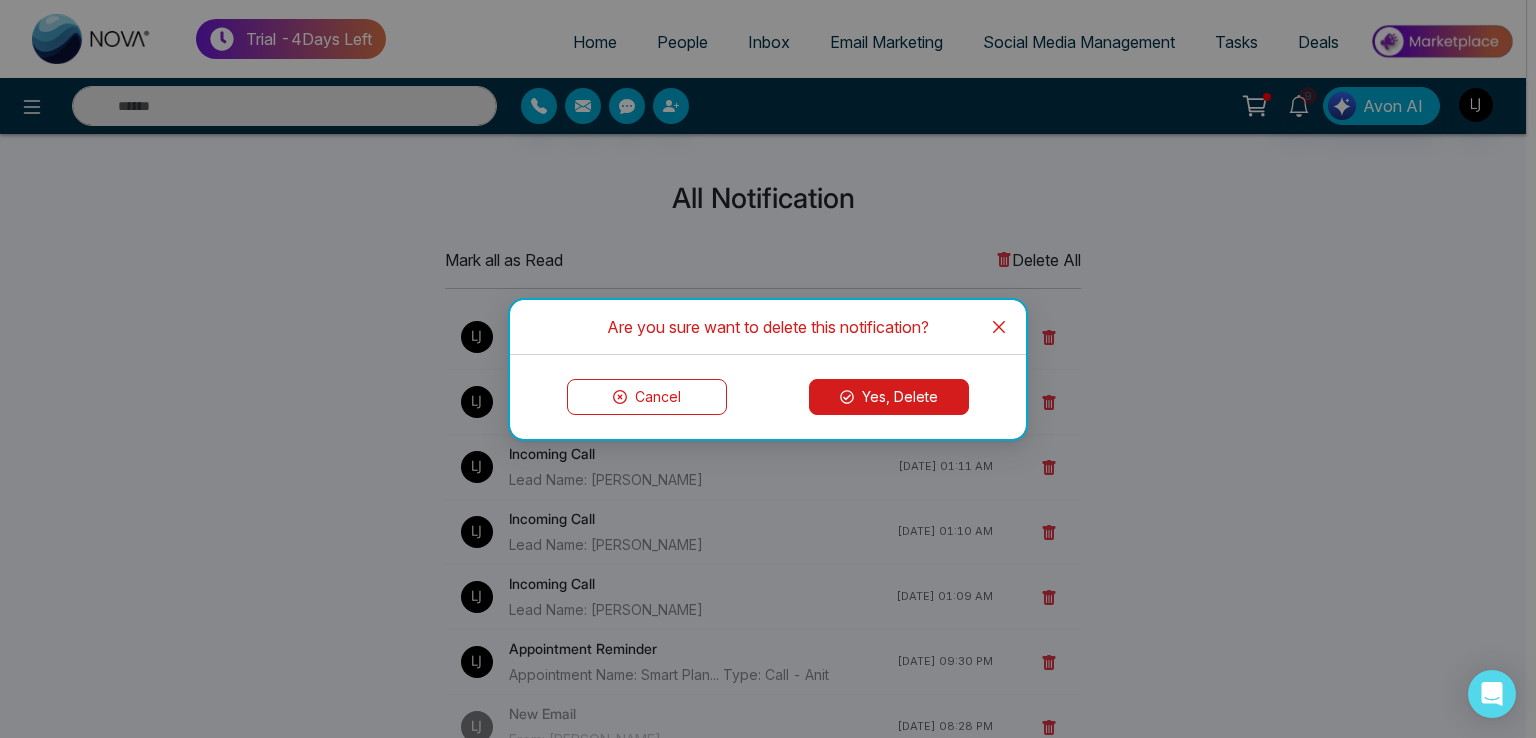 click on "Cancel" at bounding box center [647, 397] 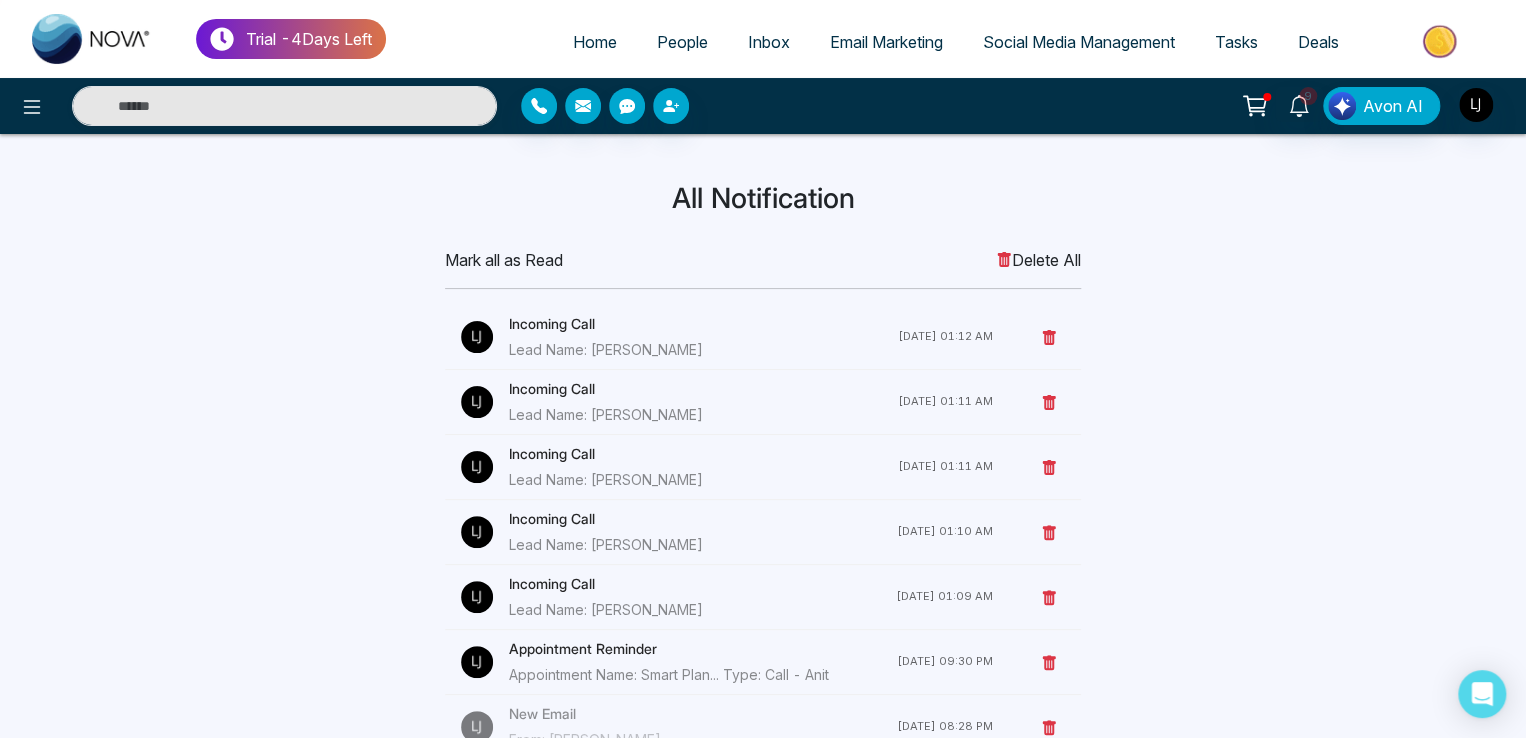 click on "Delete All" at bounding box center (1038, 260) 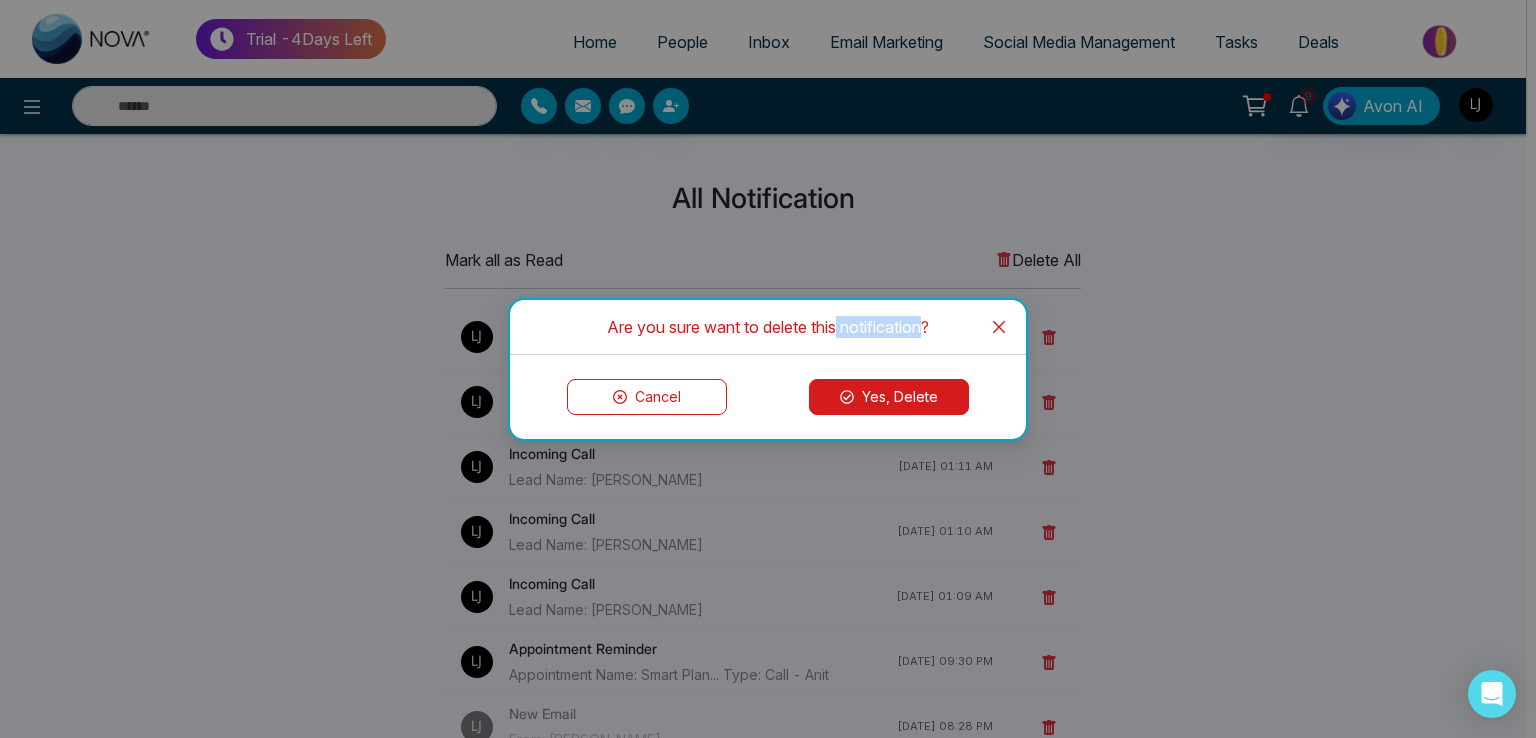 drag, startPoint x: 840, startPoint y: 325, endPoint x: 928, endPoint y: 321, distance: 88.09086 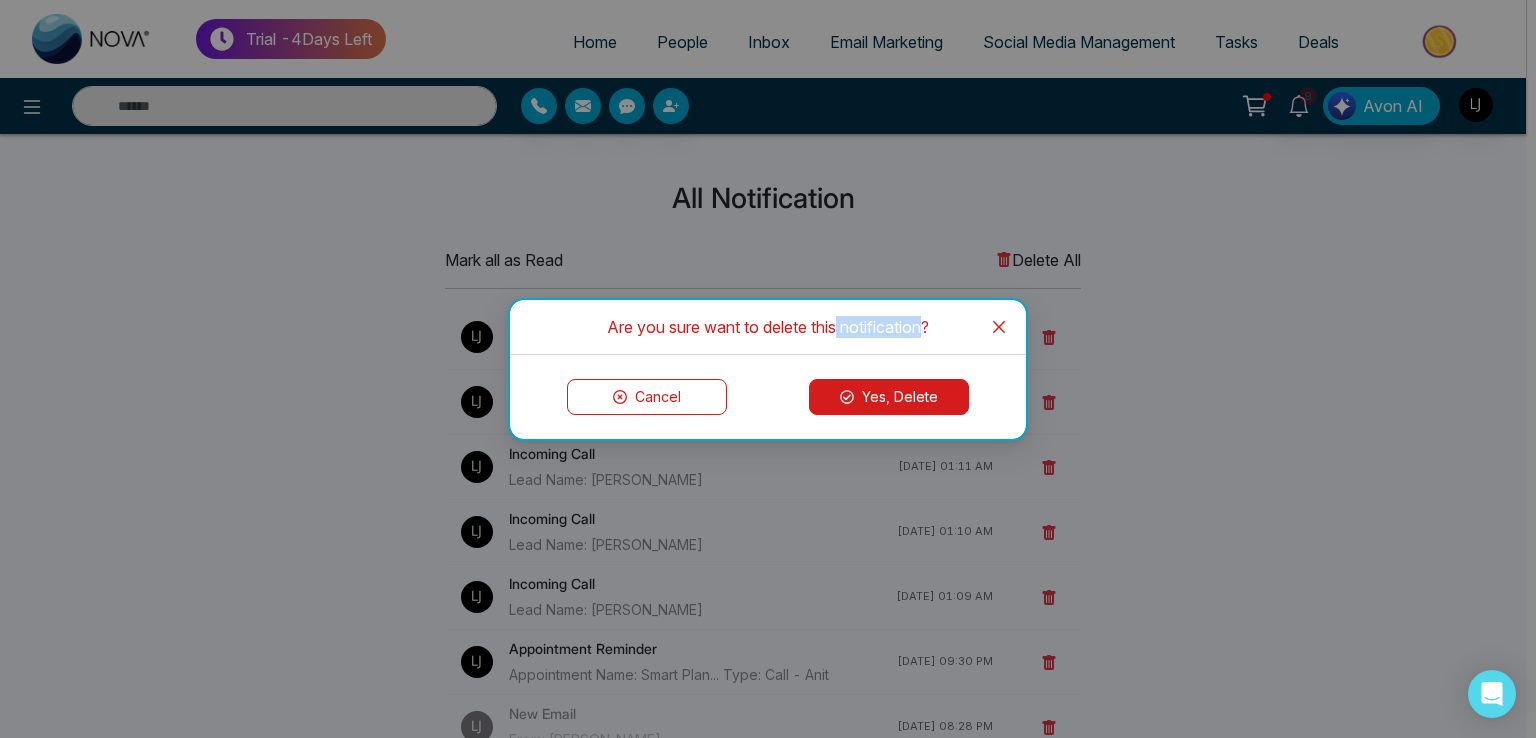 click on "Are you sure want to delete this notification?" at bounding box center [768, 327] 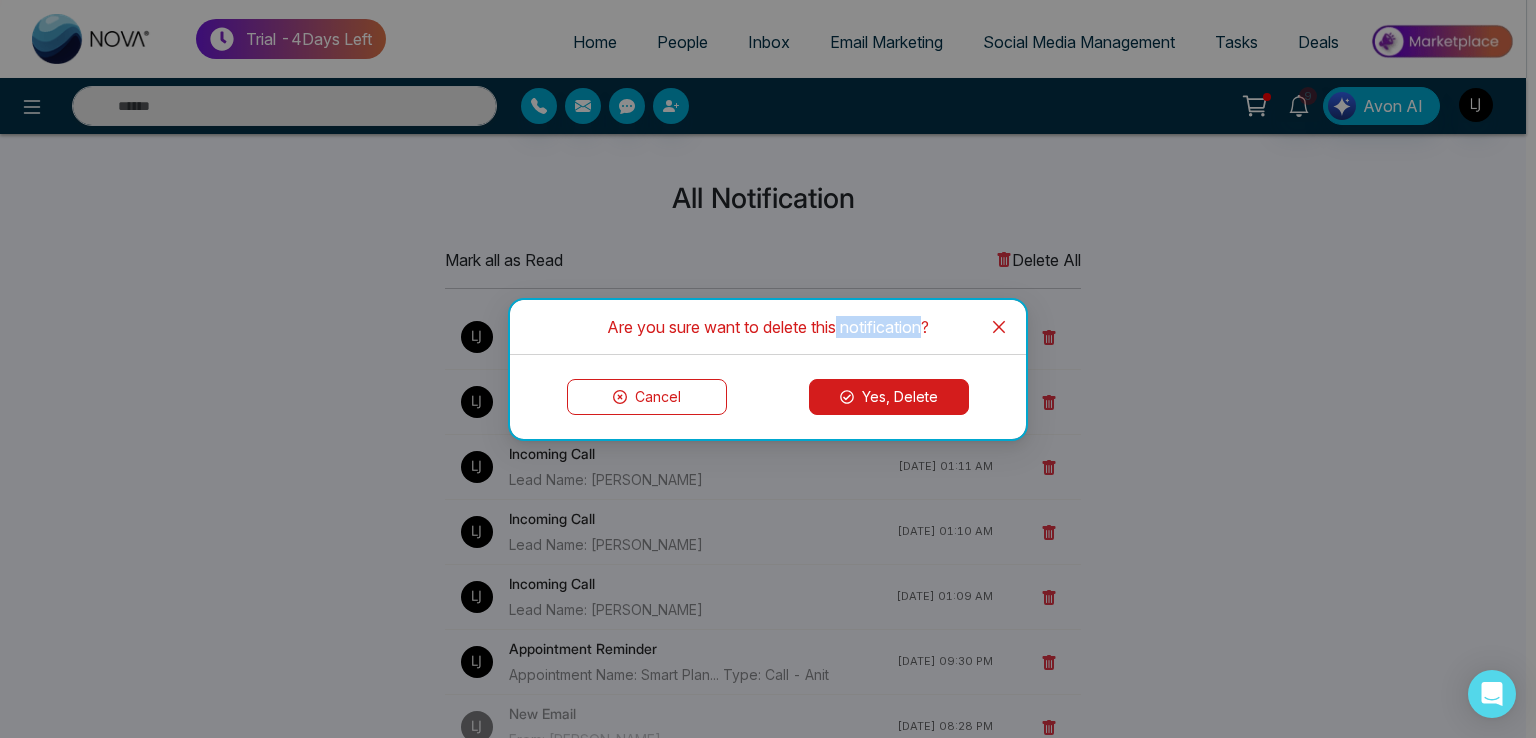click 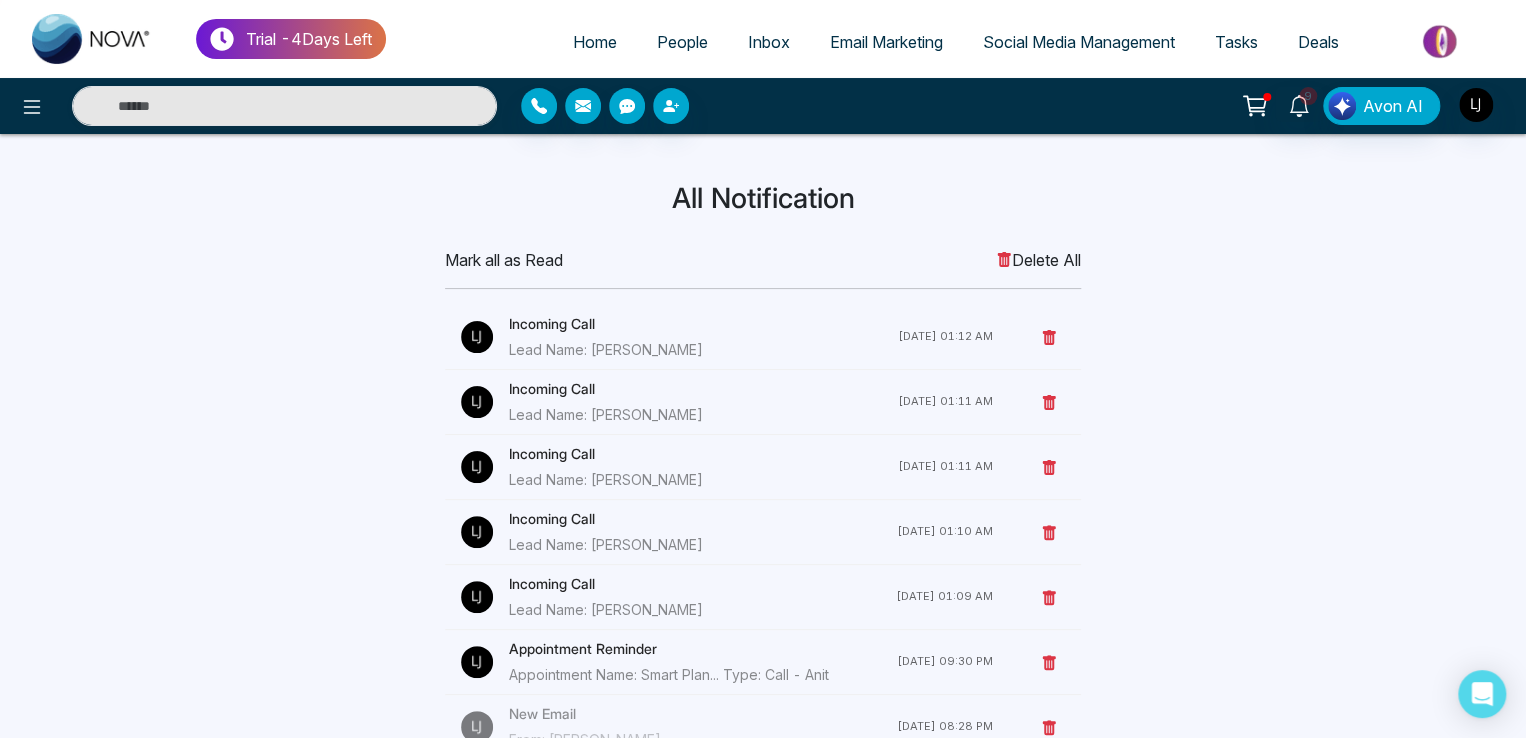 click 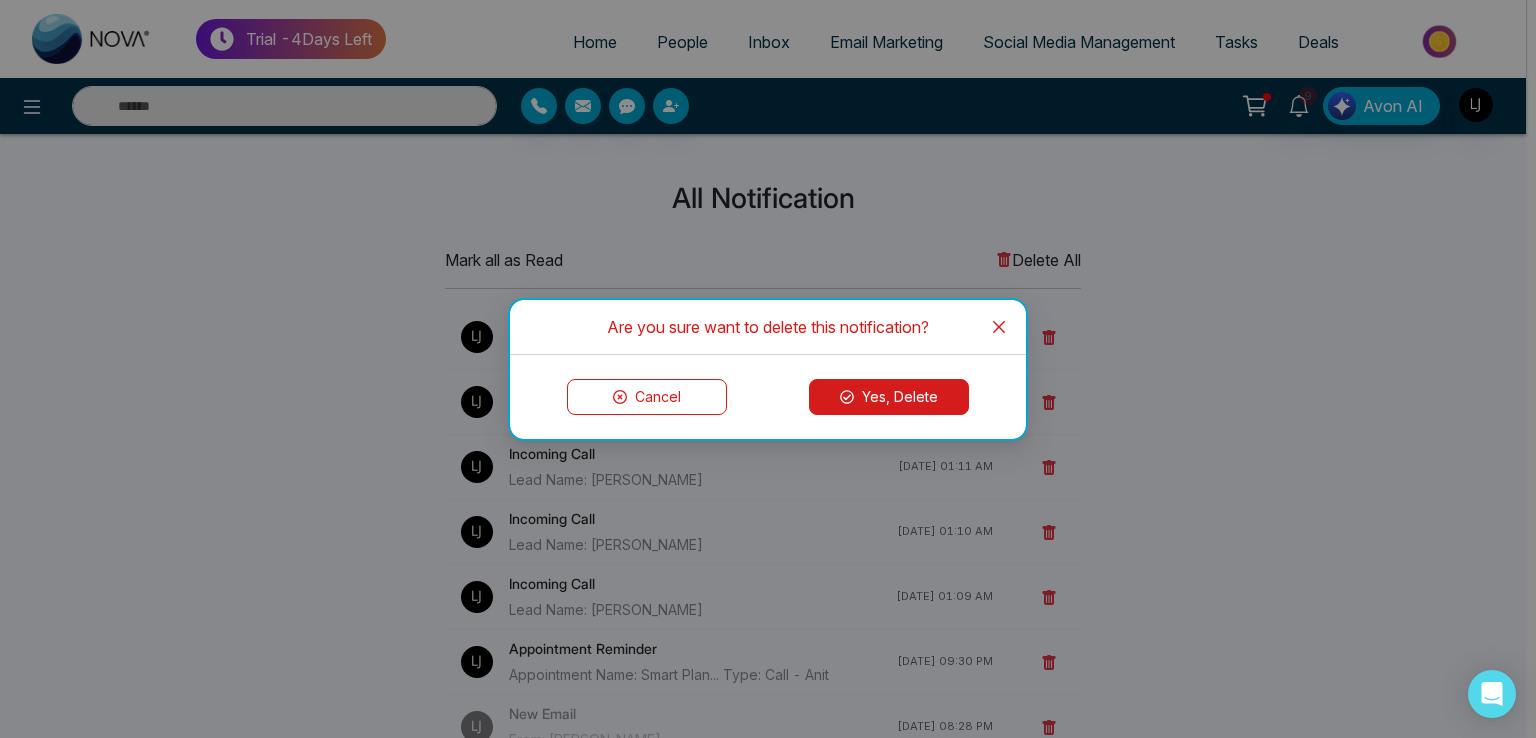 click on "Cancel" at bounding box center (647, 397) 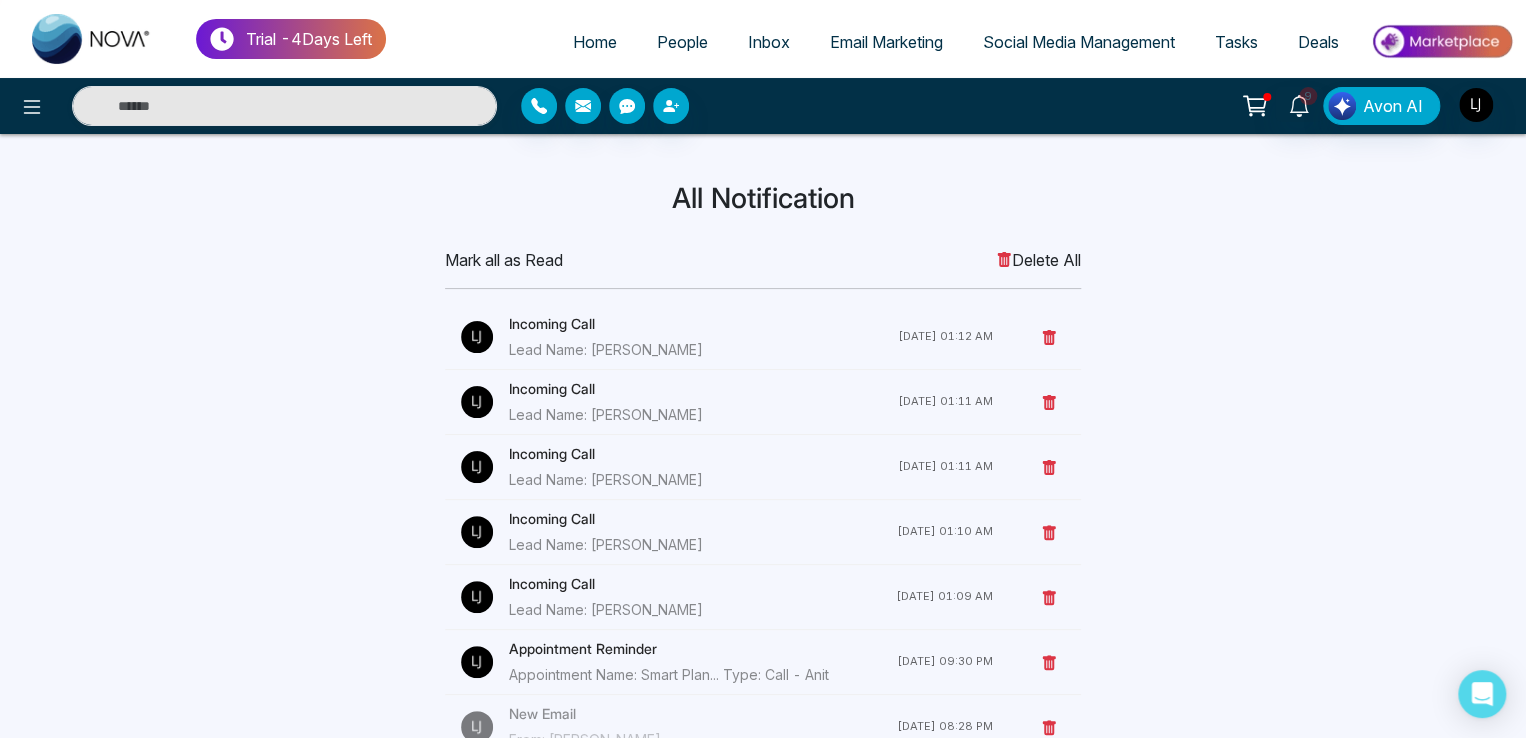 click 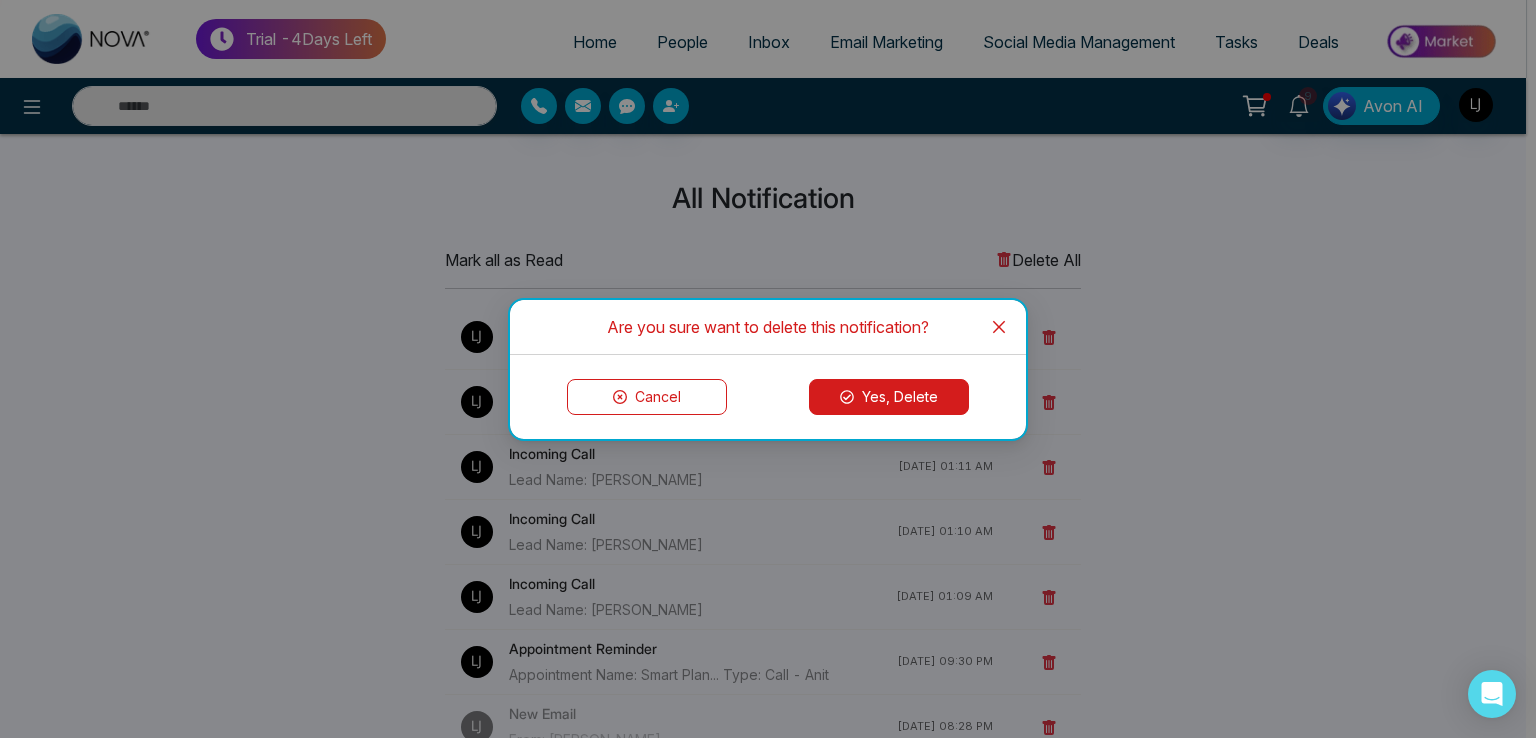 click on "Yes, Delete" at bounding box center [889, 397] 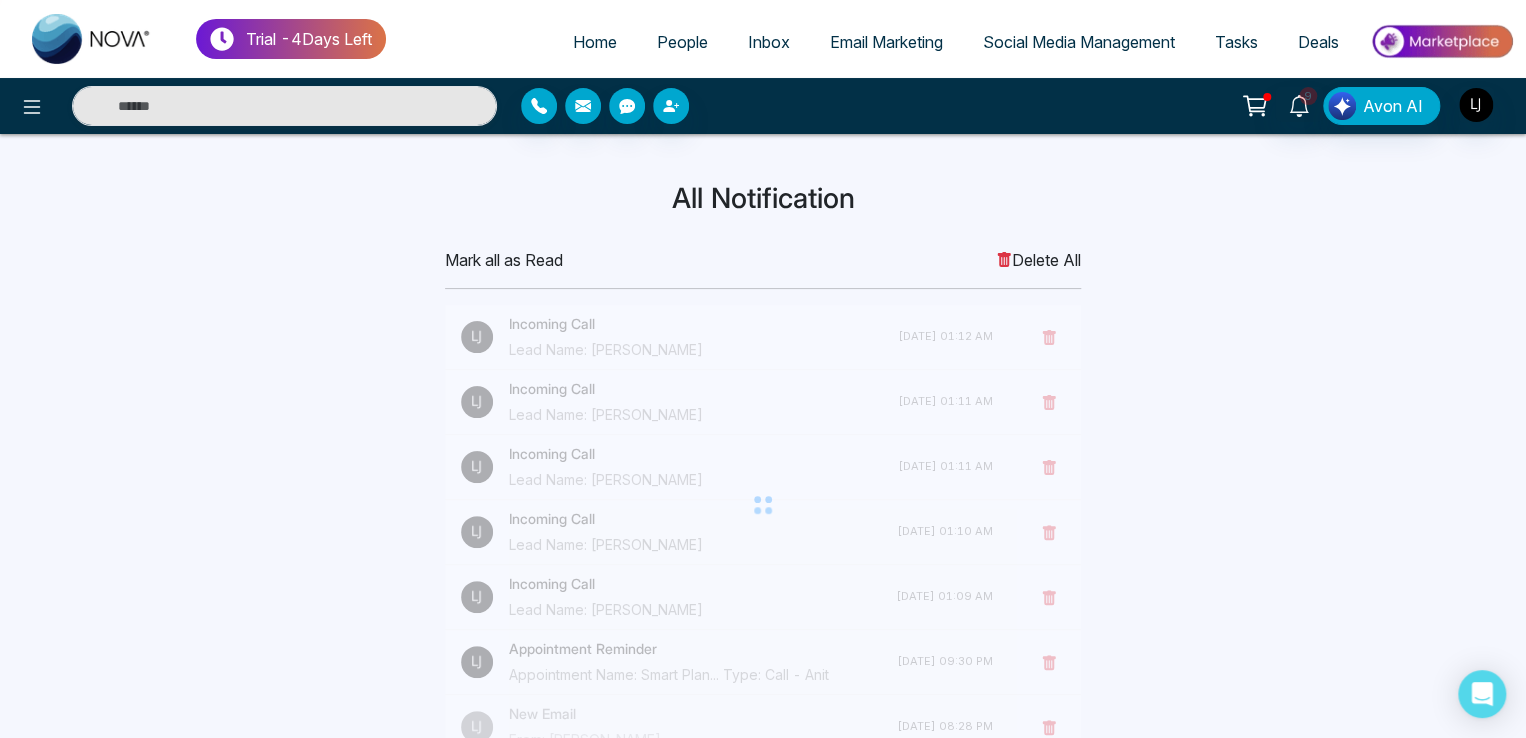 click at bounding box center [763, 505] 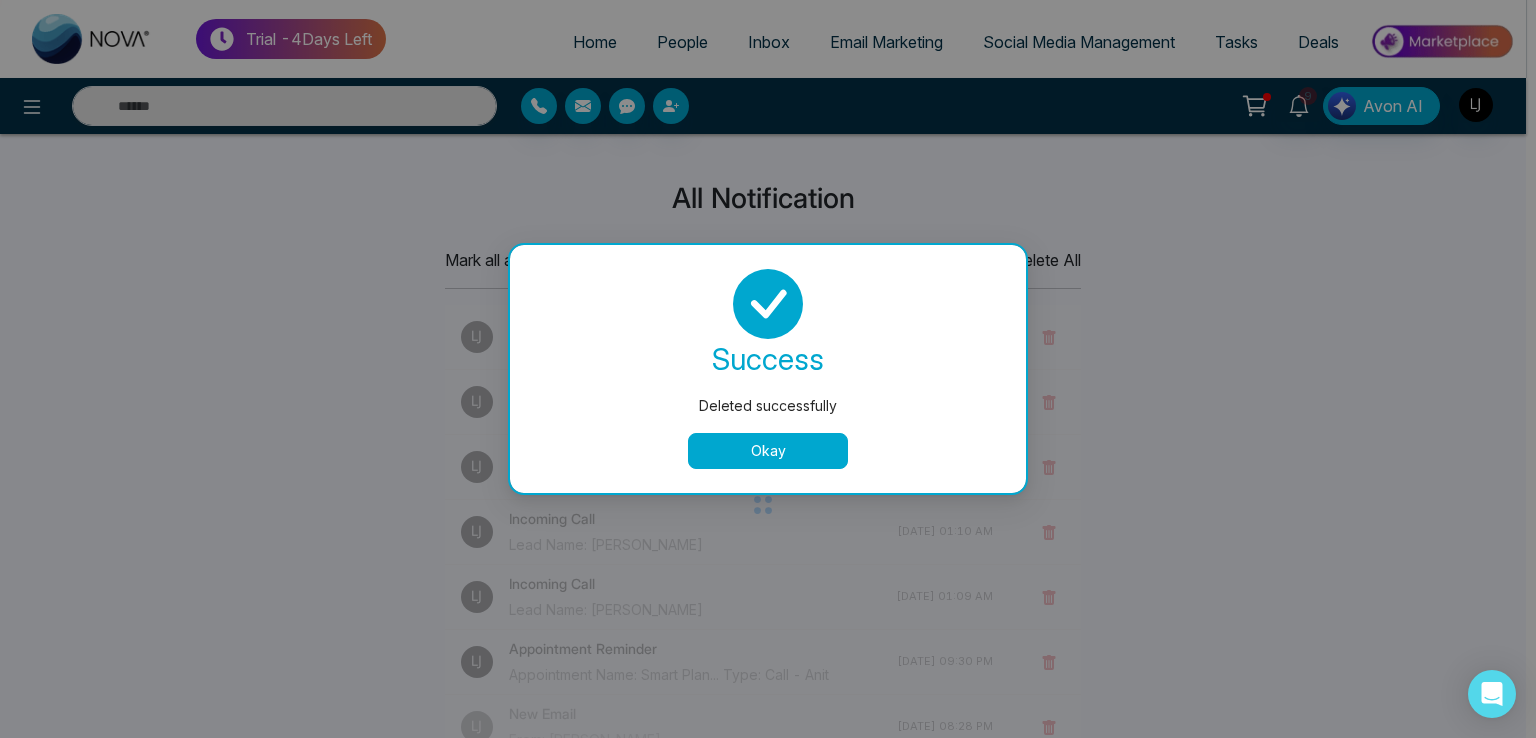 click on "Okay" at bounding box center (768, 451) 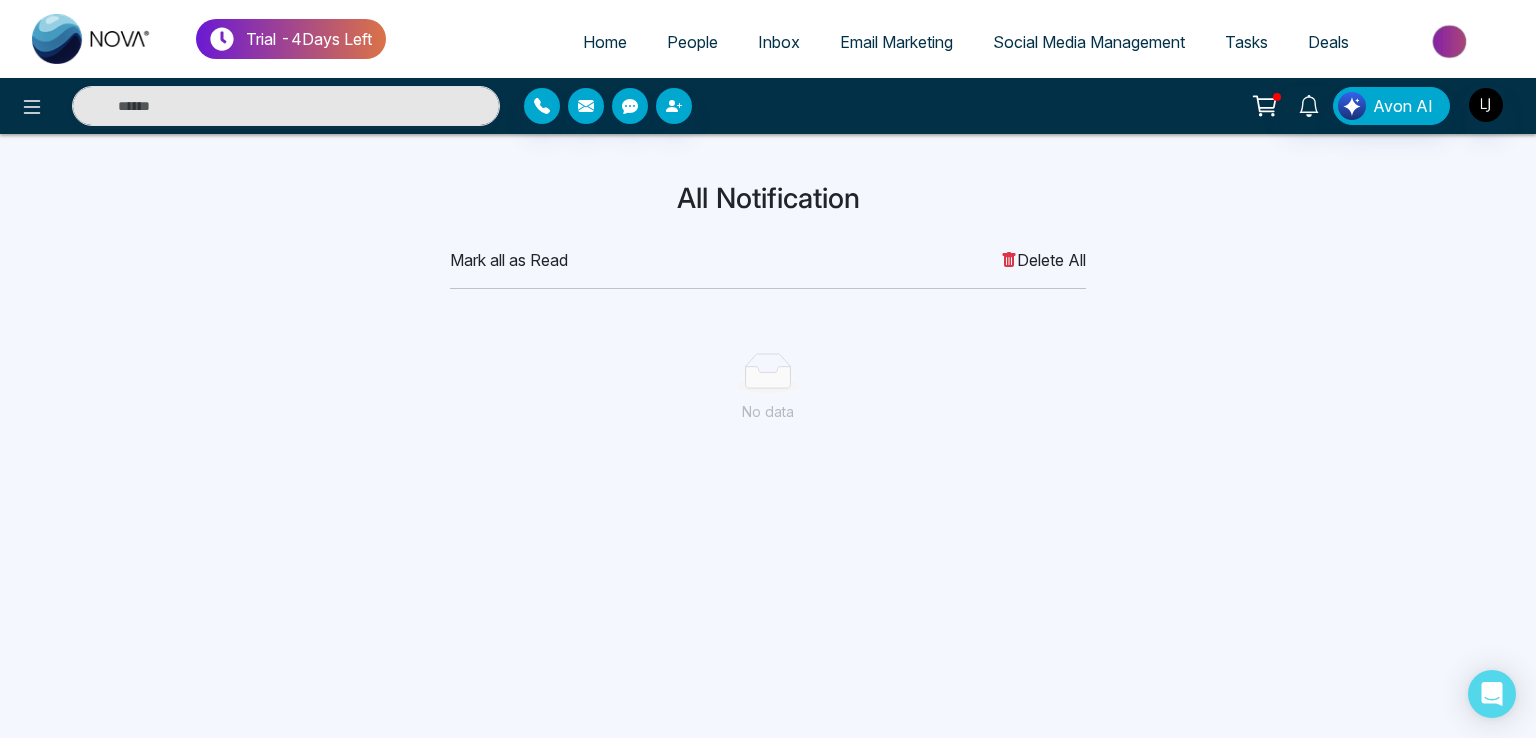 click on "Mark all as Read  Delete All" at bounding box center (768, 260) 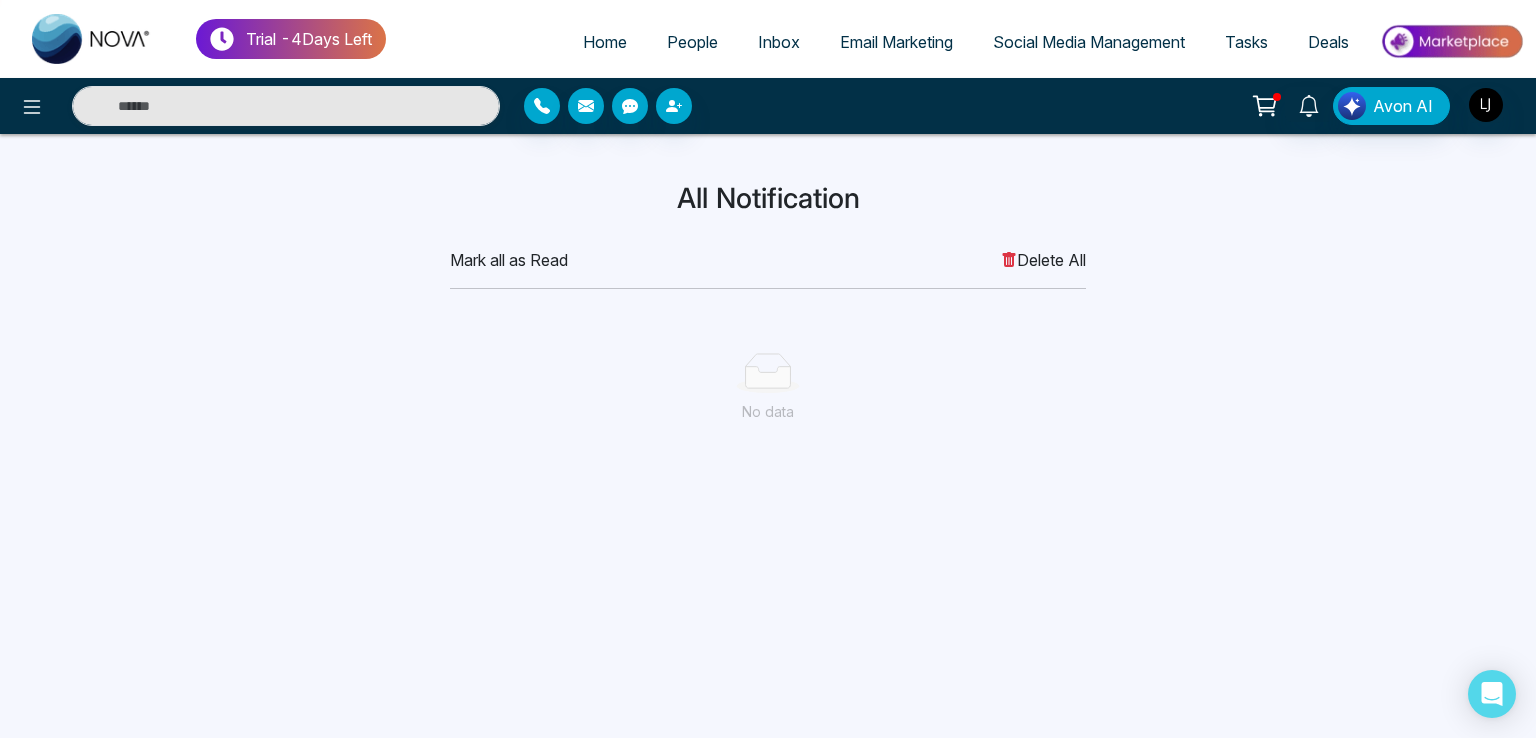 click on "Mark all as Read  Delete All" at bounding box center (768, 260) 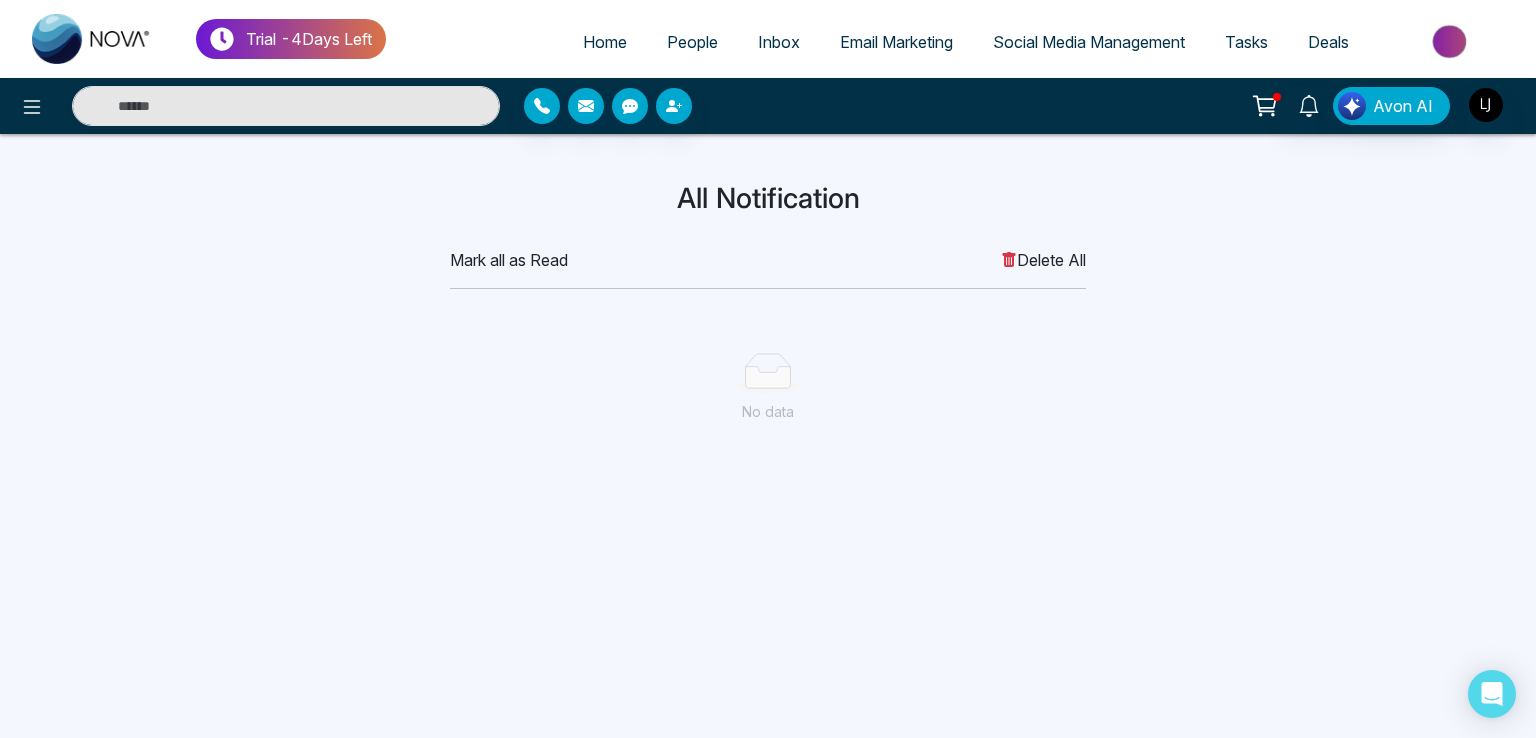 click on "Mark all as Read  Delete All" at bounding box center (768, 260) 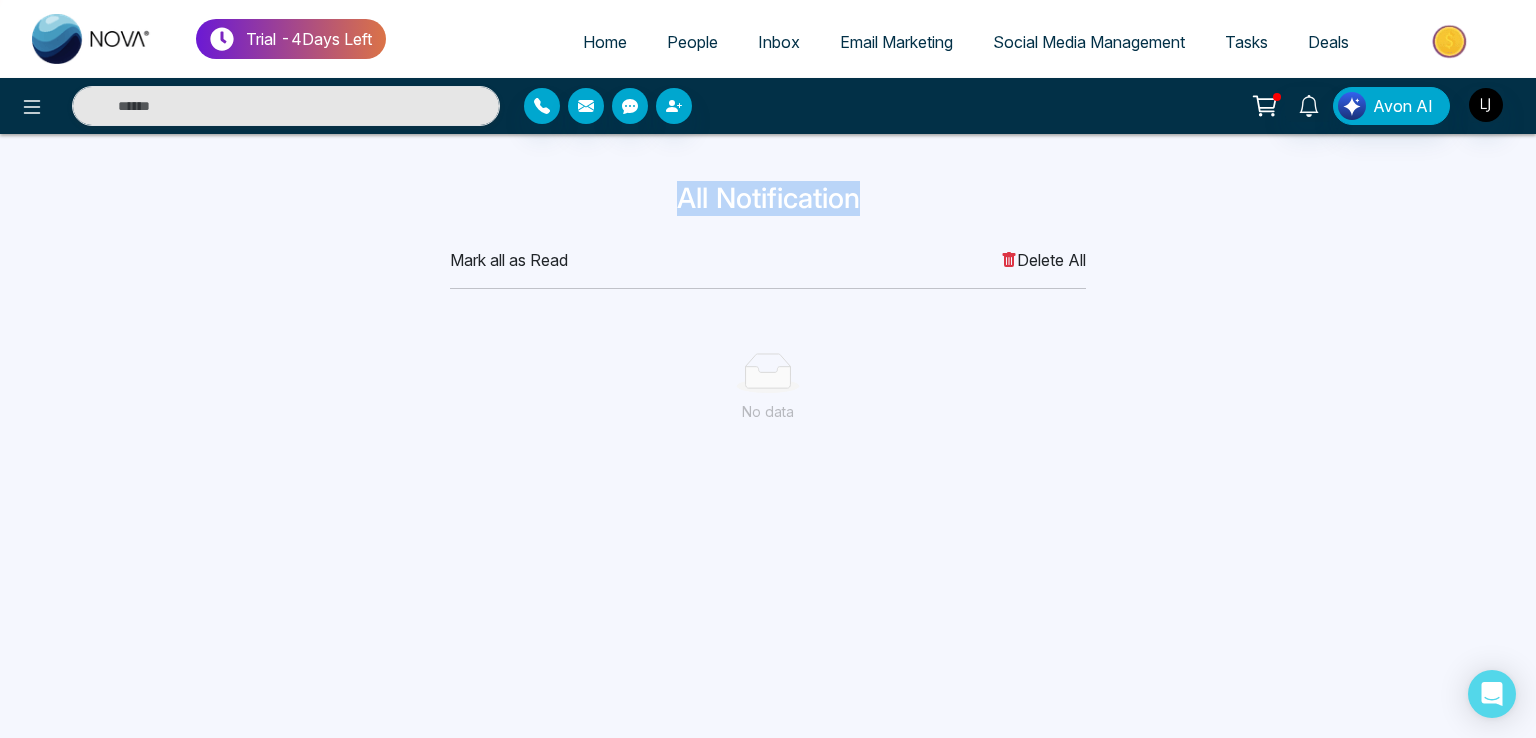drag, startPoint x: 651, startPoint y: 202, endPoint x: 989, endPoint y: 187, distance: 338.33267 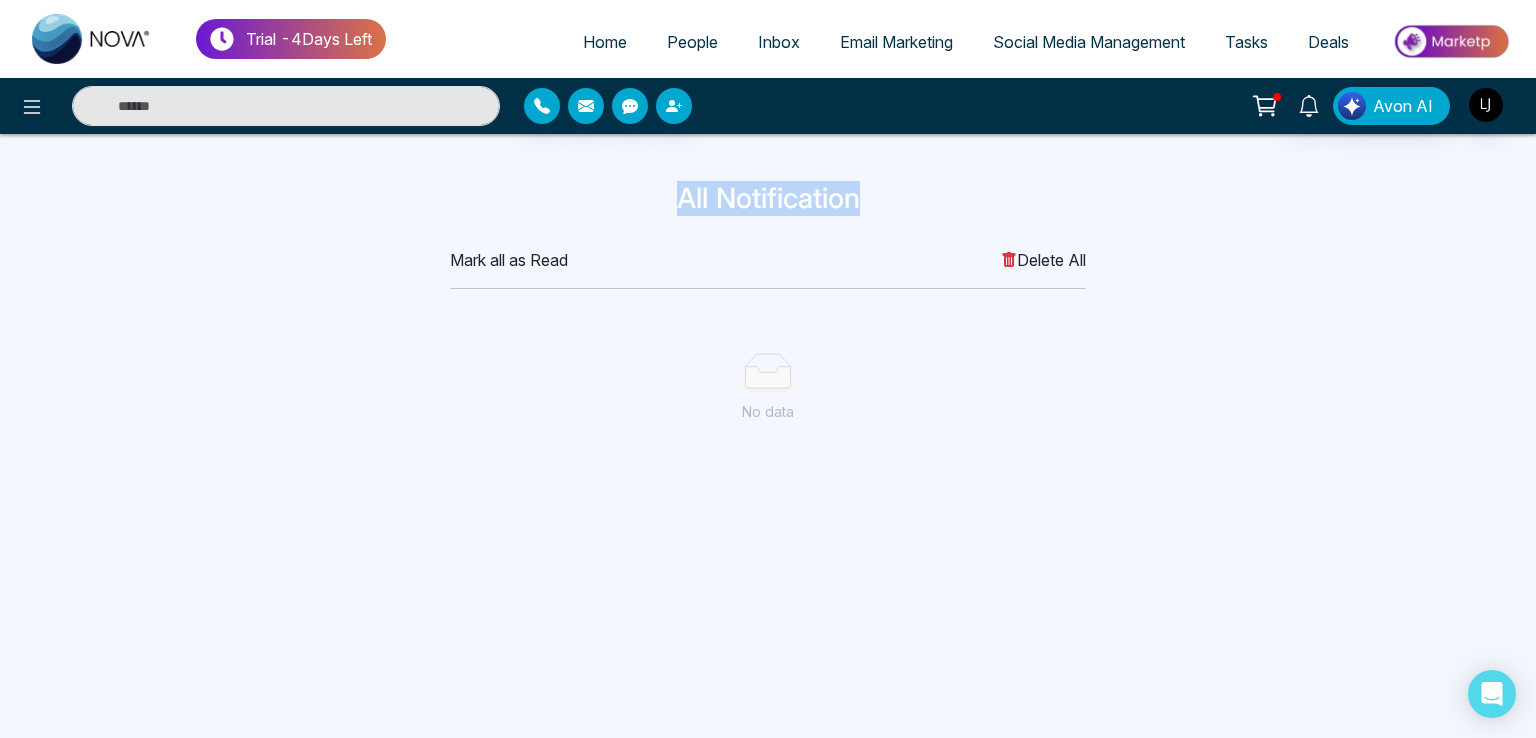 click on "All Notification" at bounding box center (768, 199) 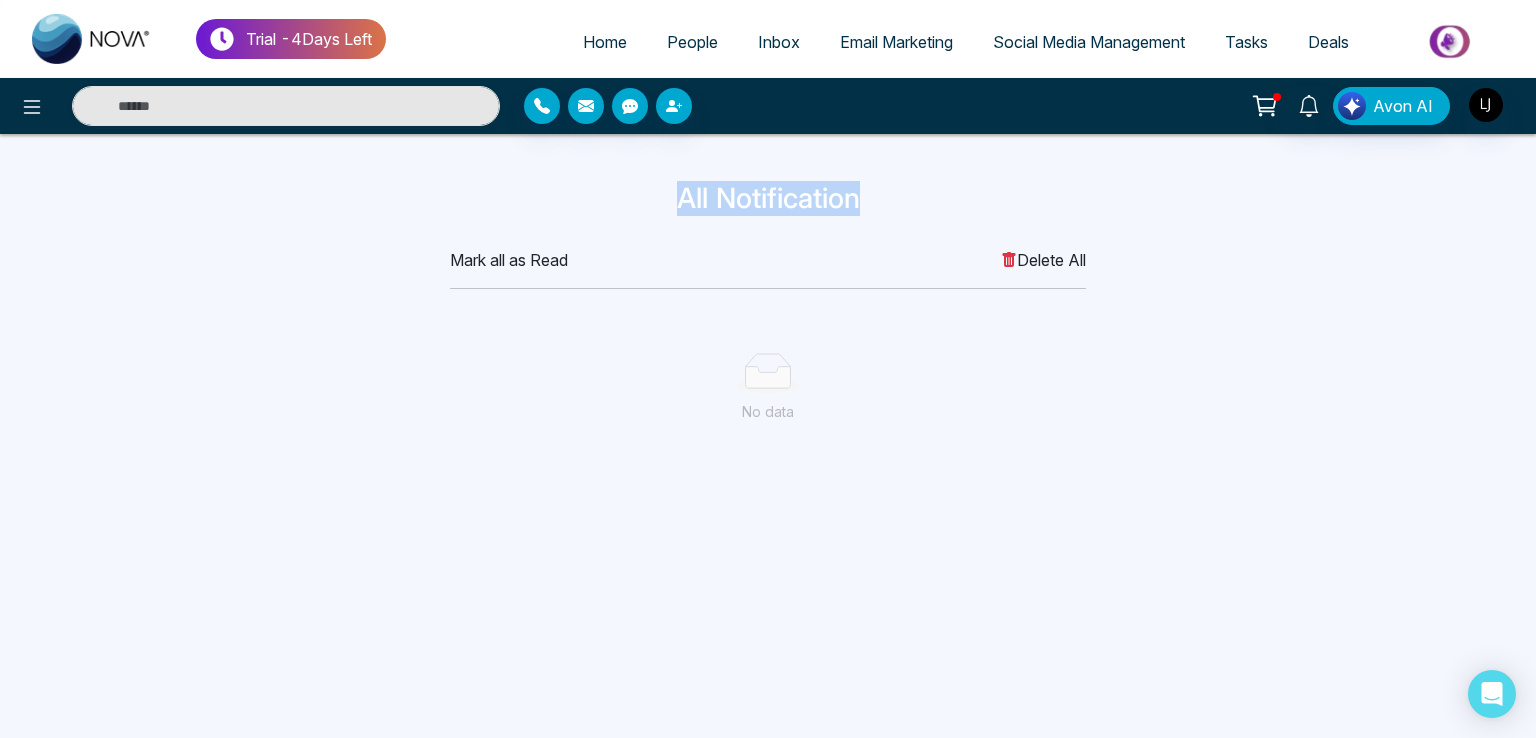 click 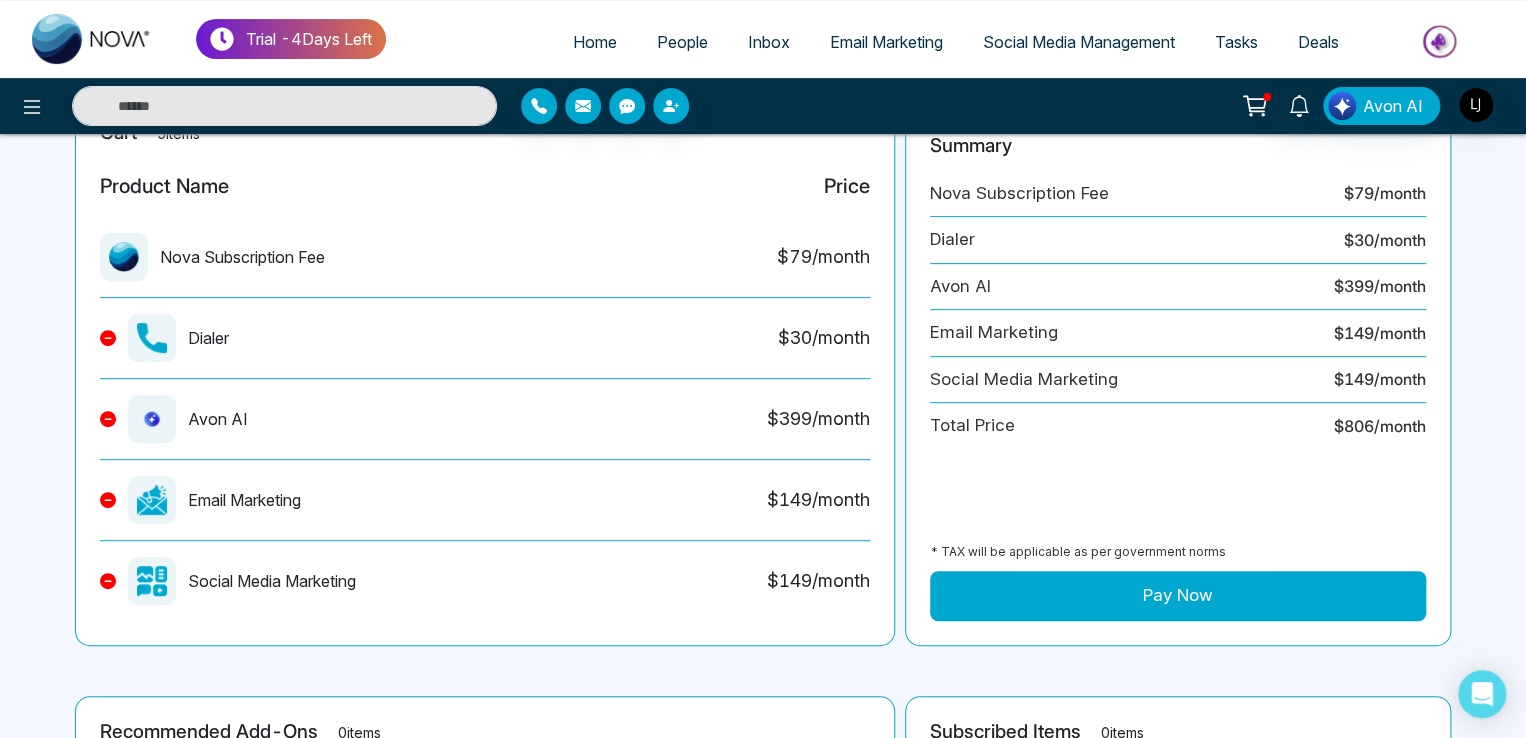 scroll, scrollTop: 191, scrollLeft: 0, axis: vertical 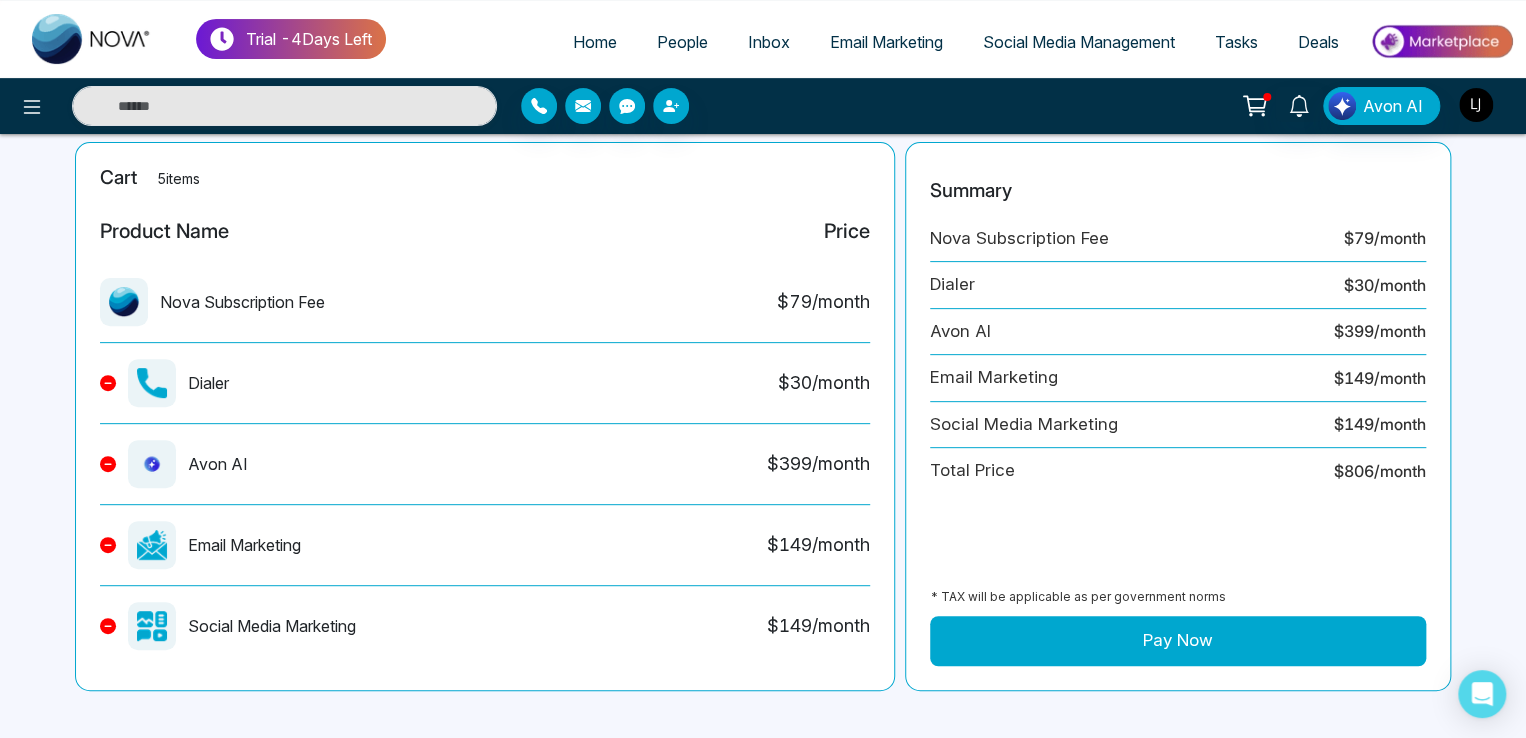 click at bounding box center (1476, 105) 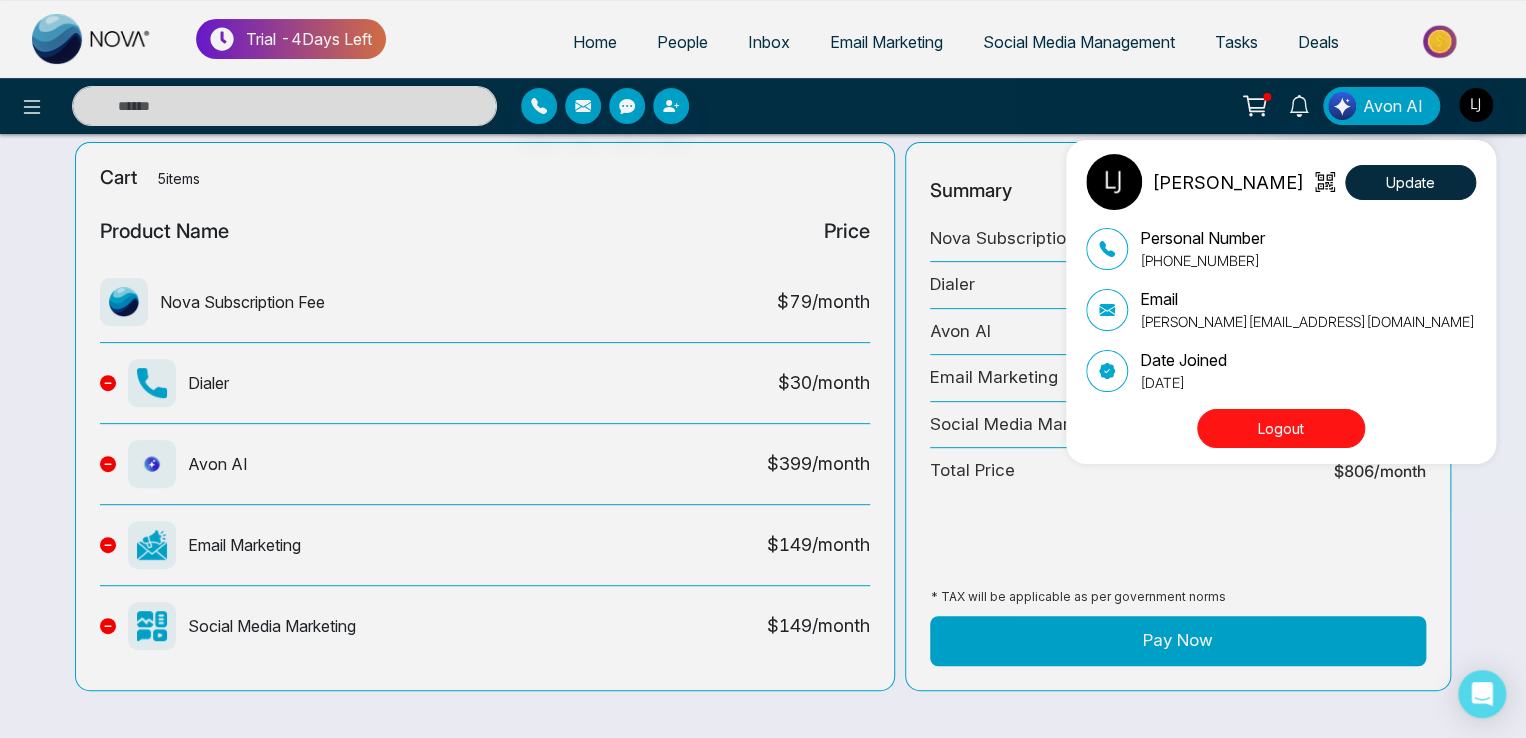 click on "[PERSON_NAME] Update" at bounding box center (1281, 182) 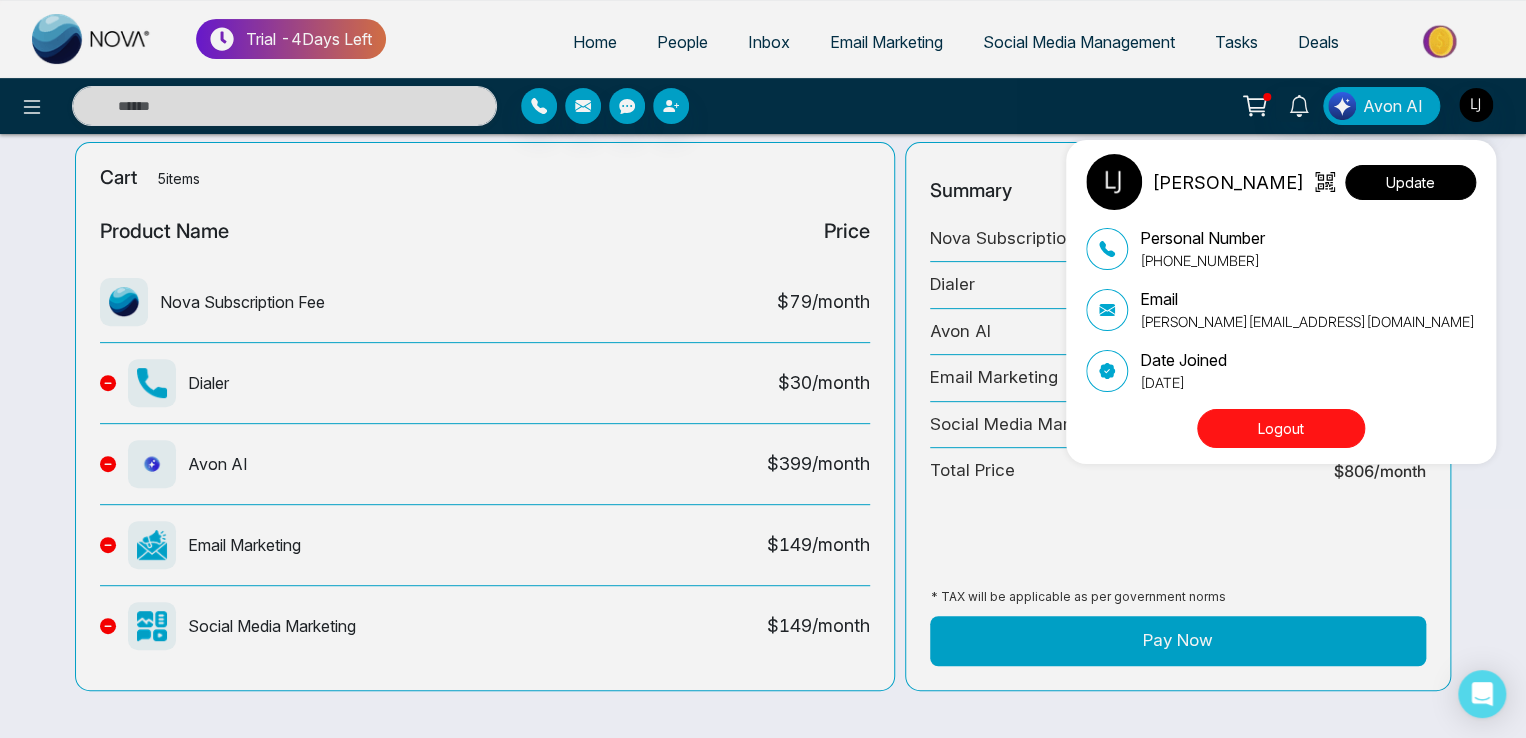 click on "Update" at bounding box center [1410, 182] 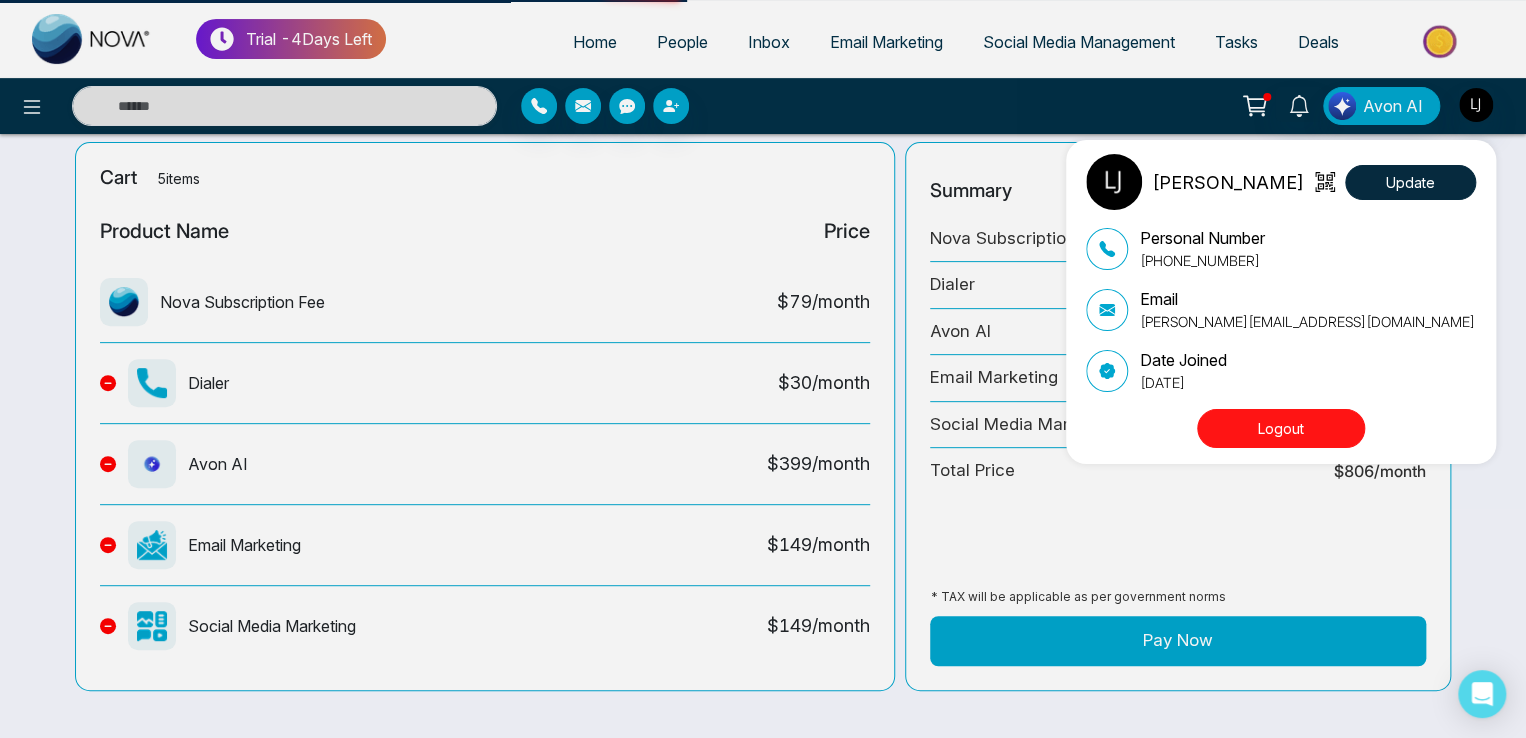 select 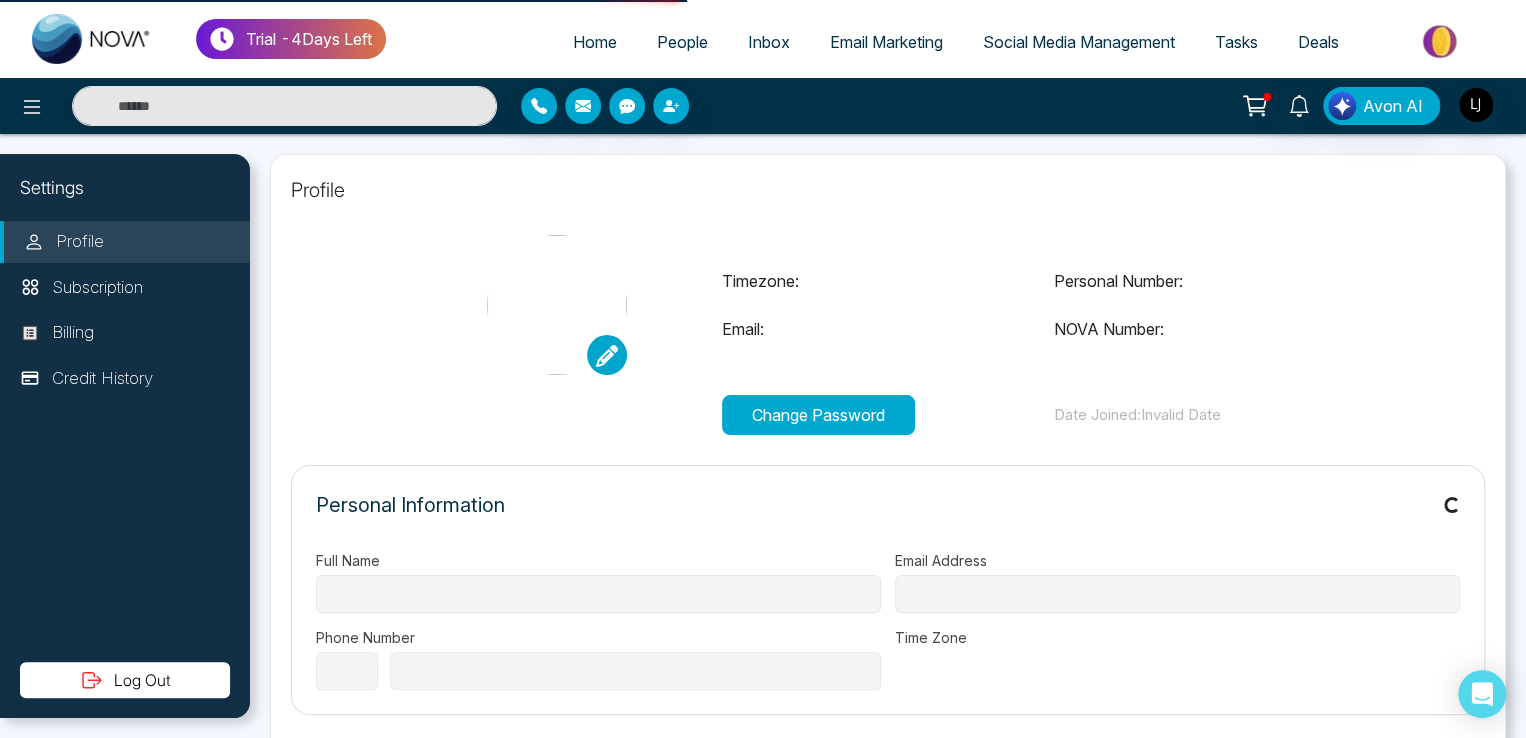 type on "**********" 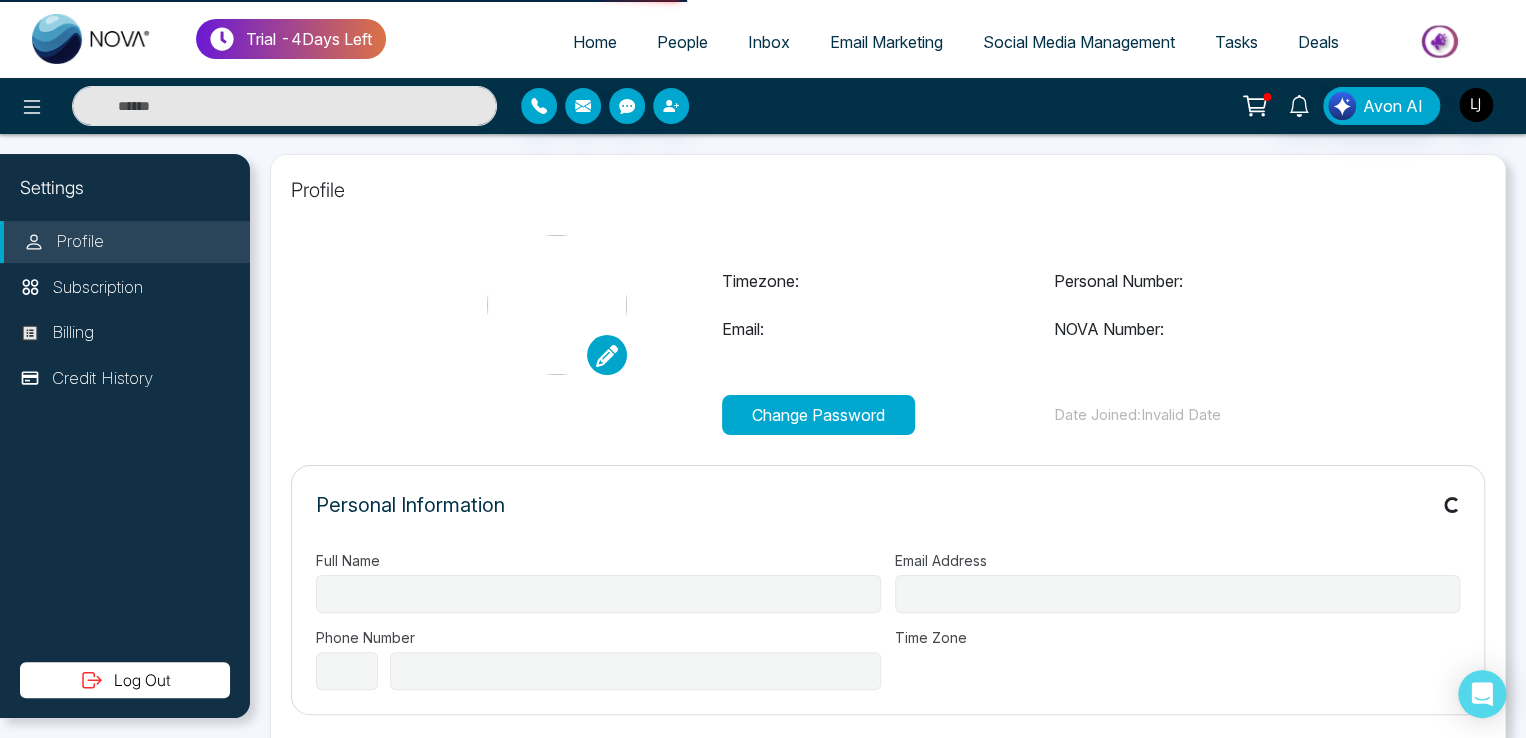 type on "**********" 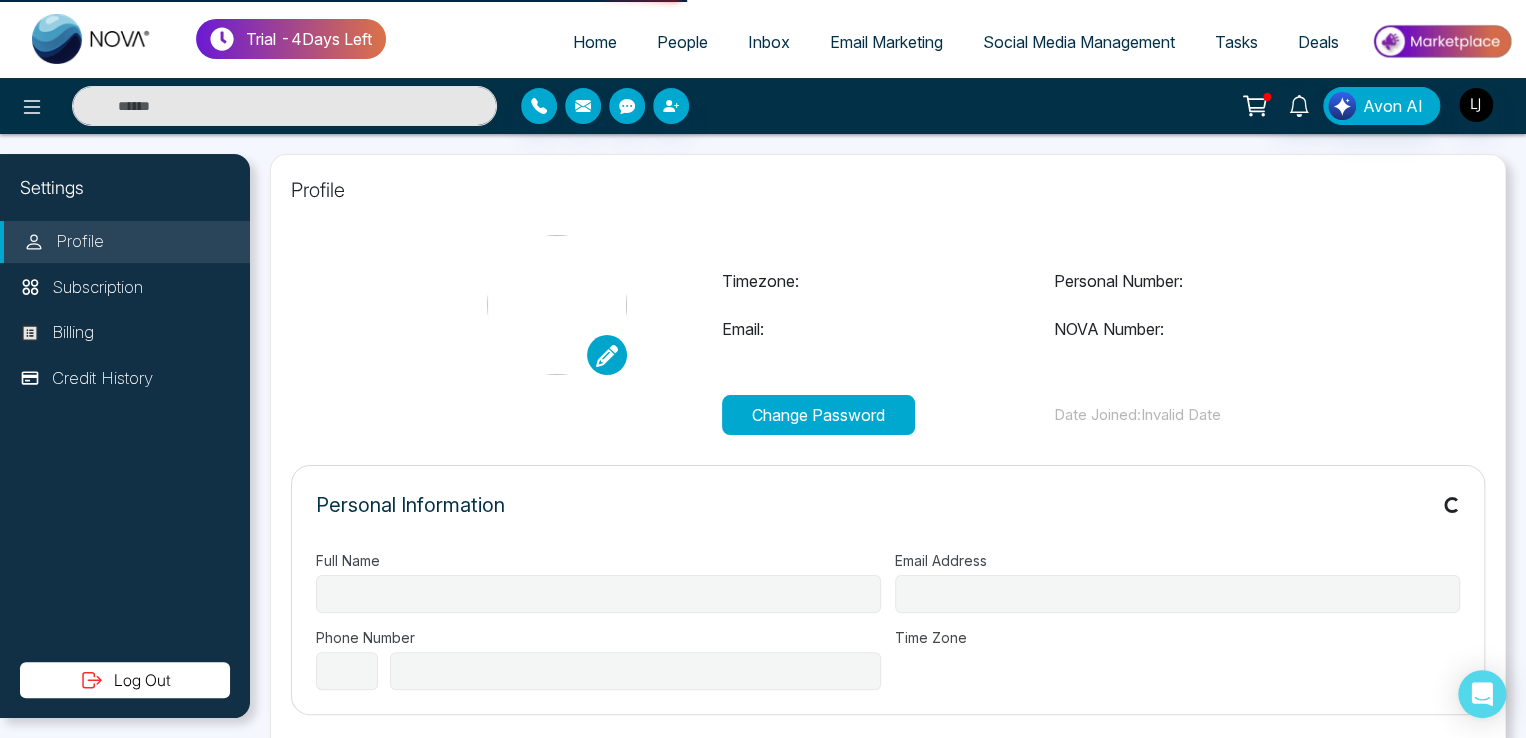 select on "***" 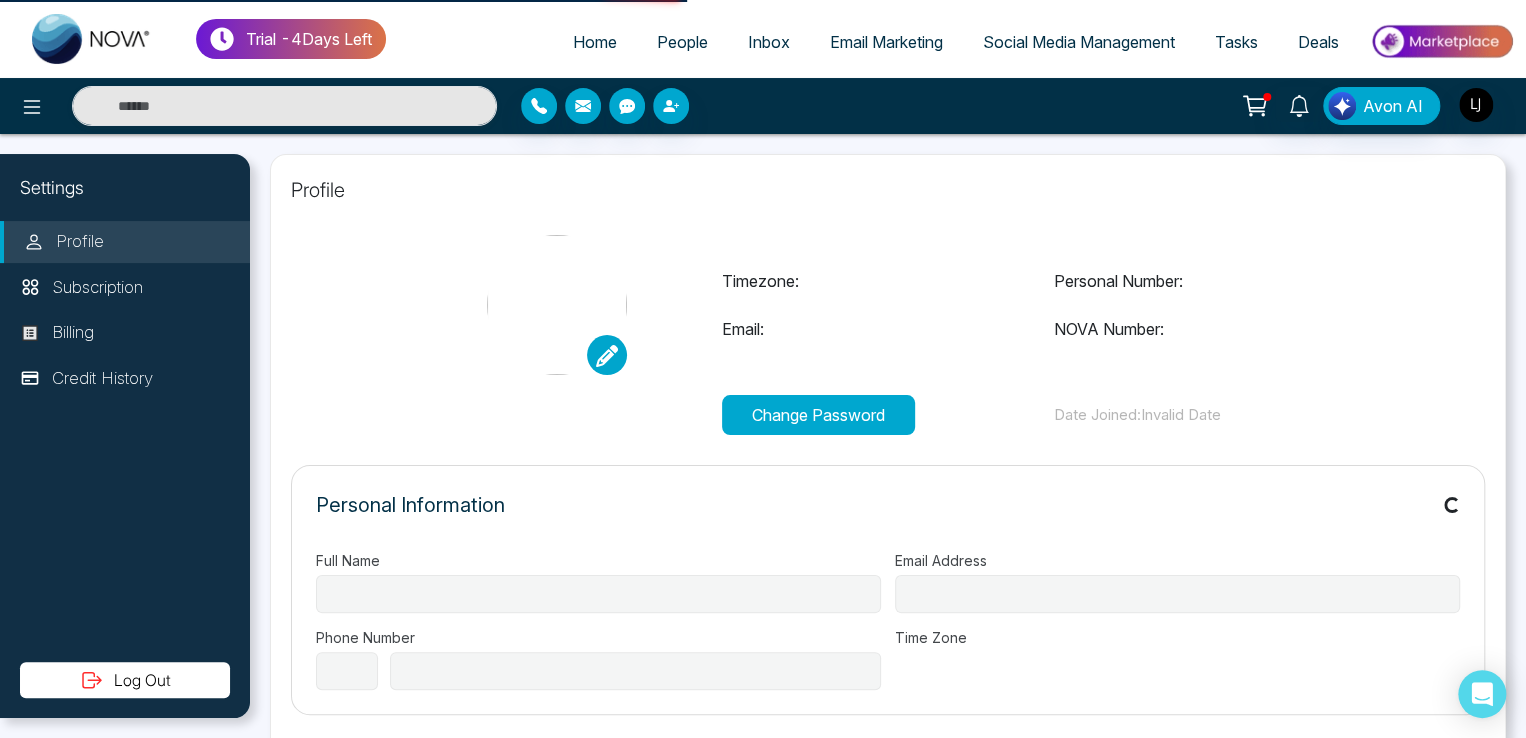 type on "**********" 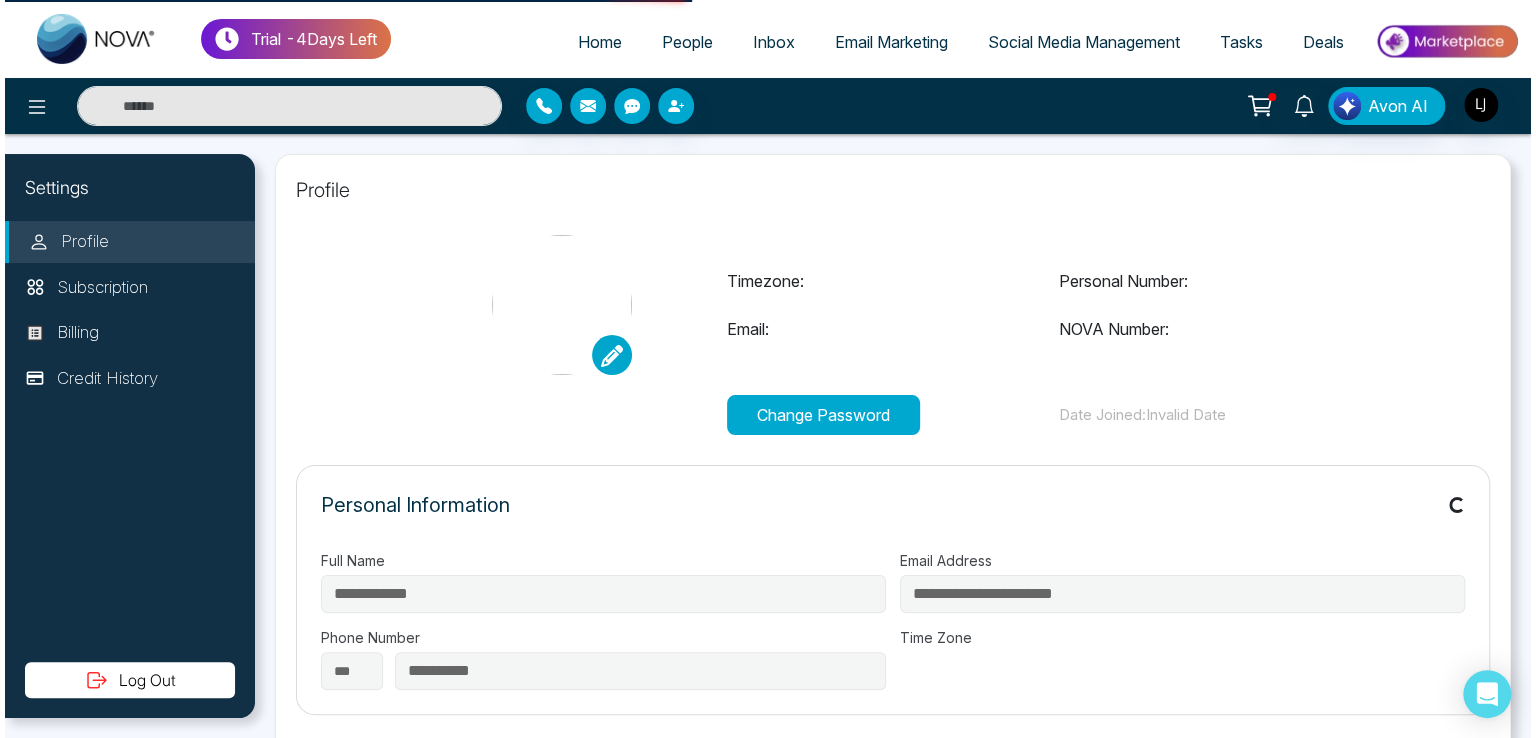 scroll, scrollTop: 0, scrollLeft: 0, axis: both 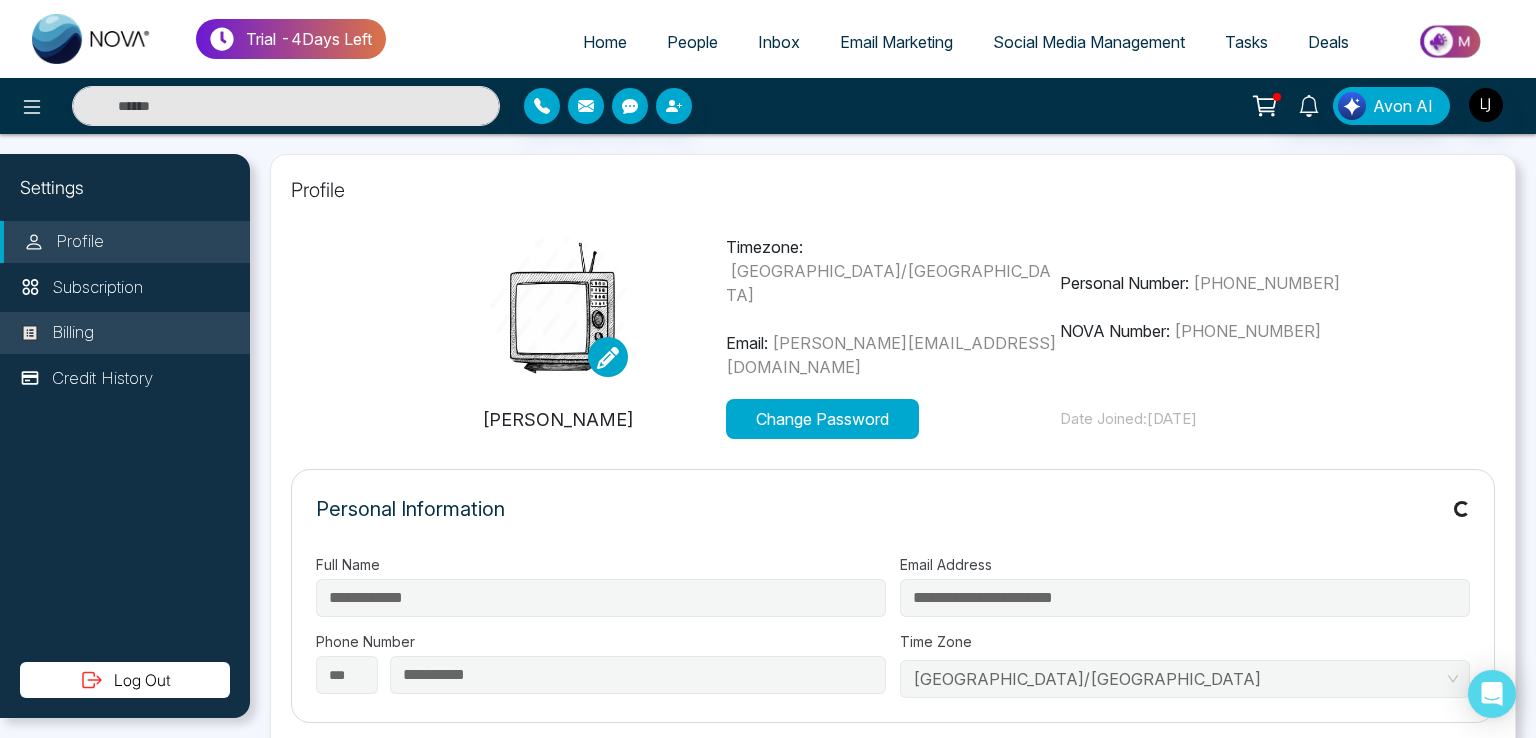 click on "Billing" at bounding box center (73, 333) 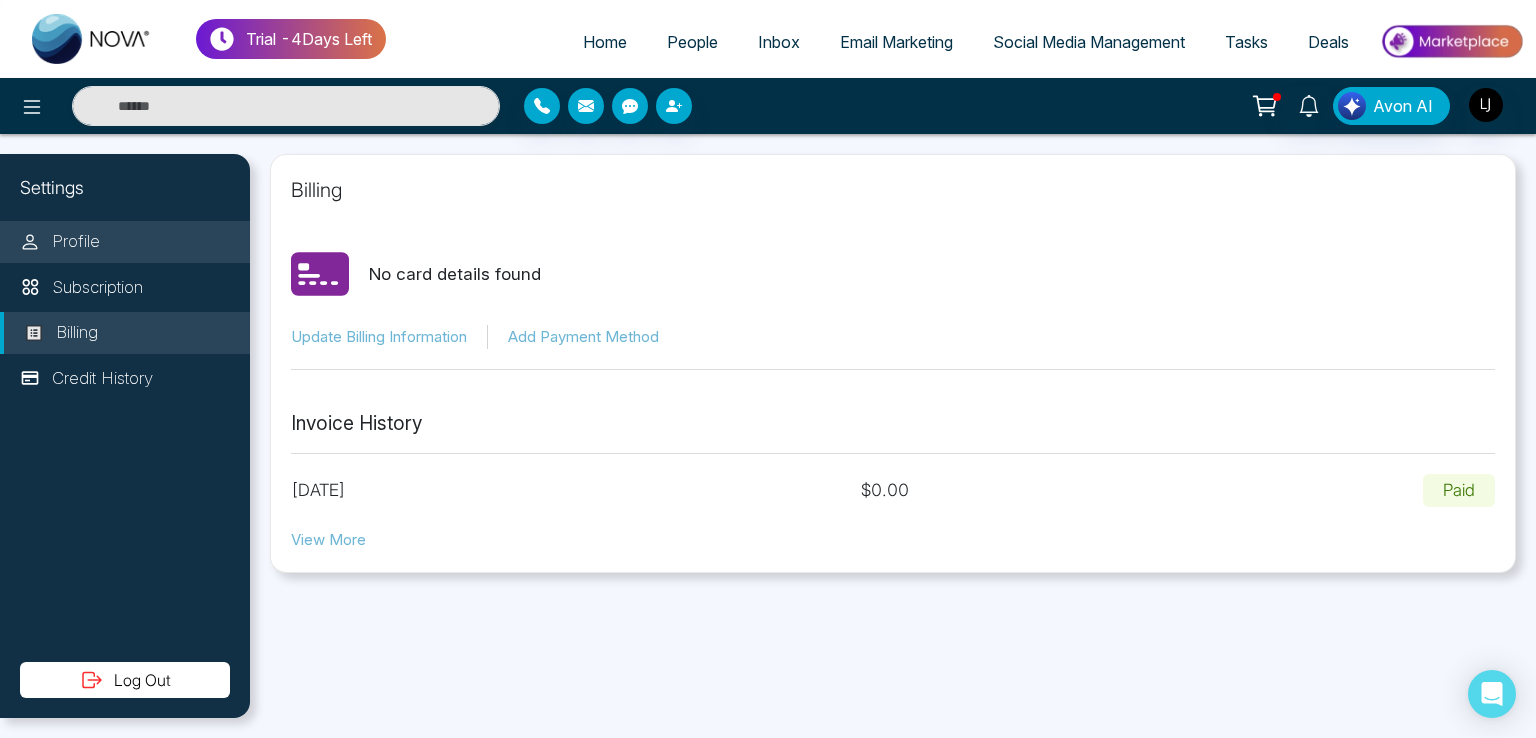 click on "Profile" at bounding box center [76, 242] 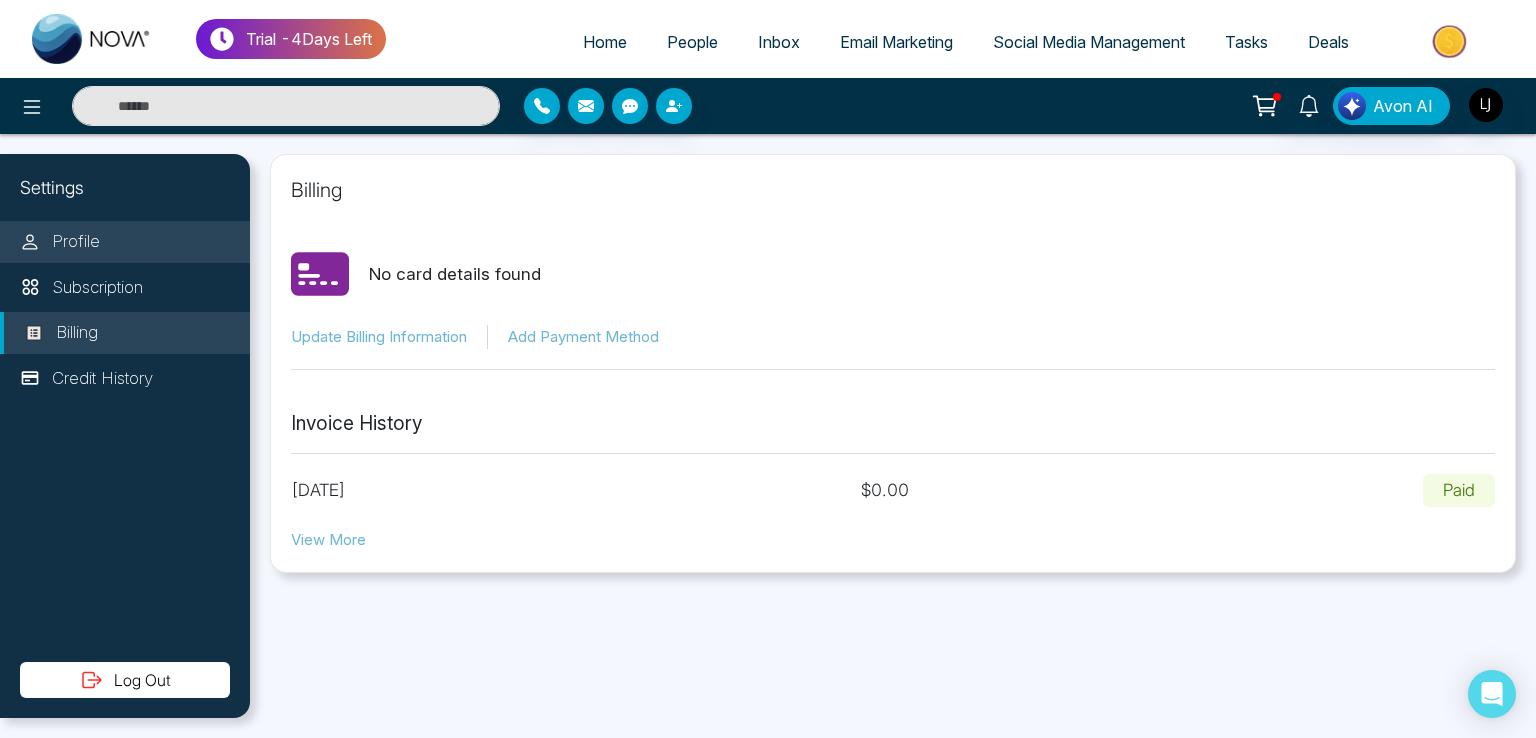 select on "***" 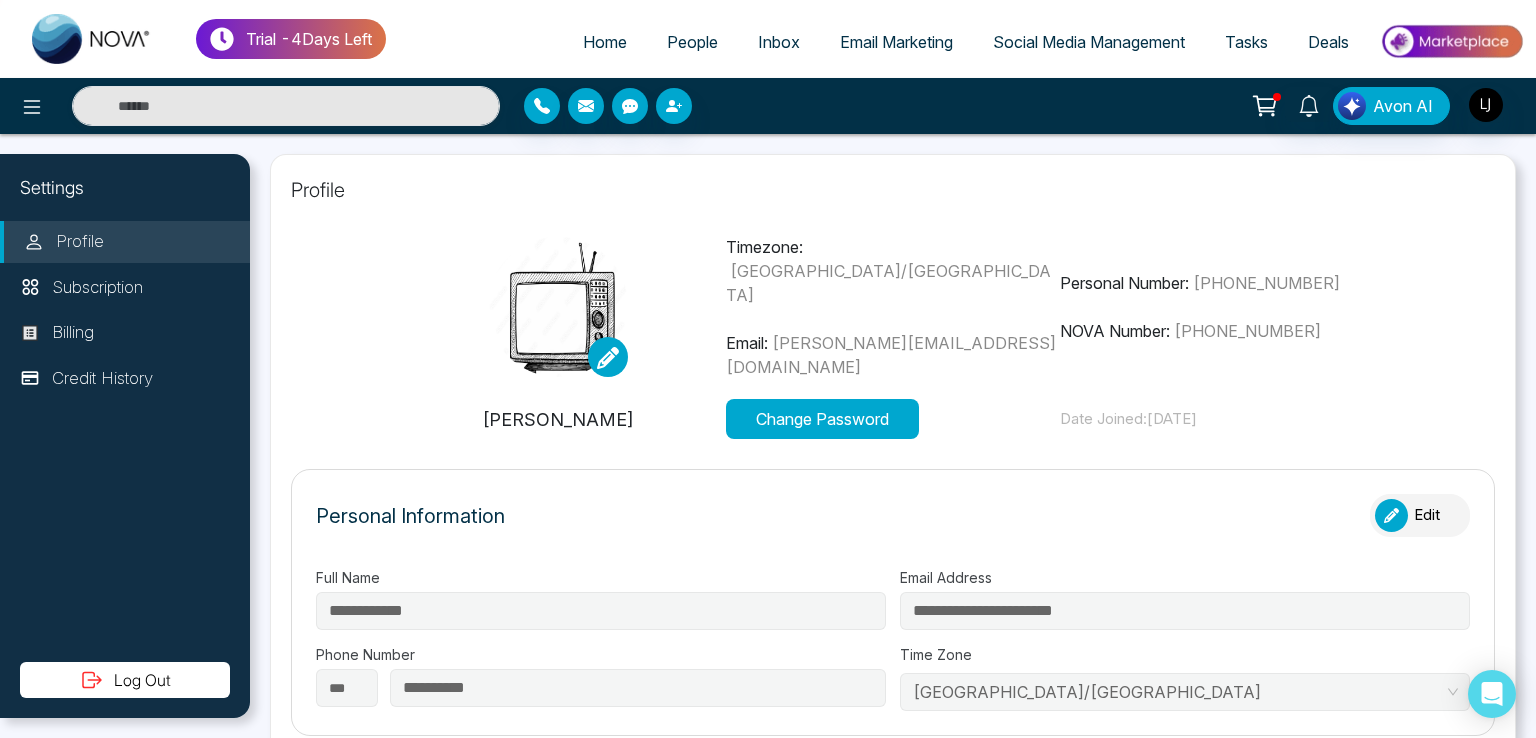type on "**********" 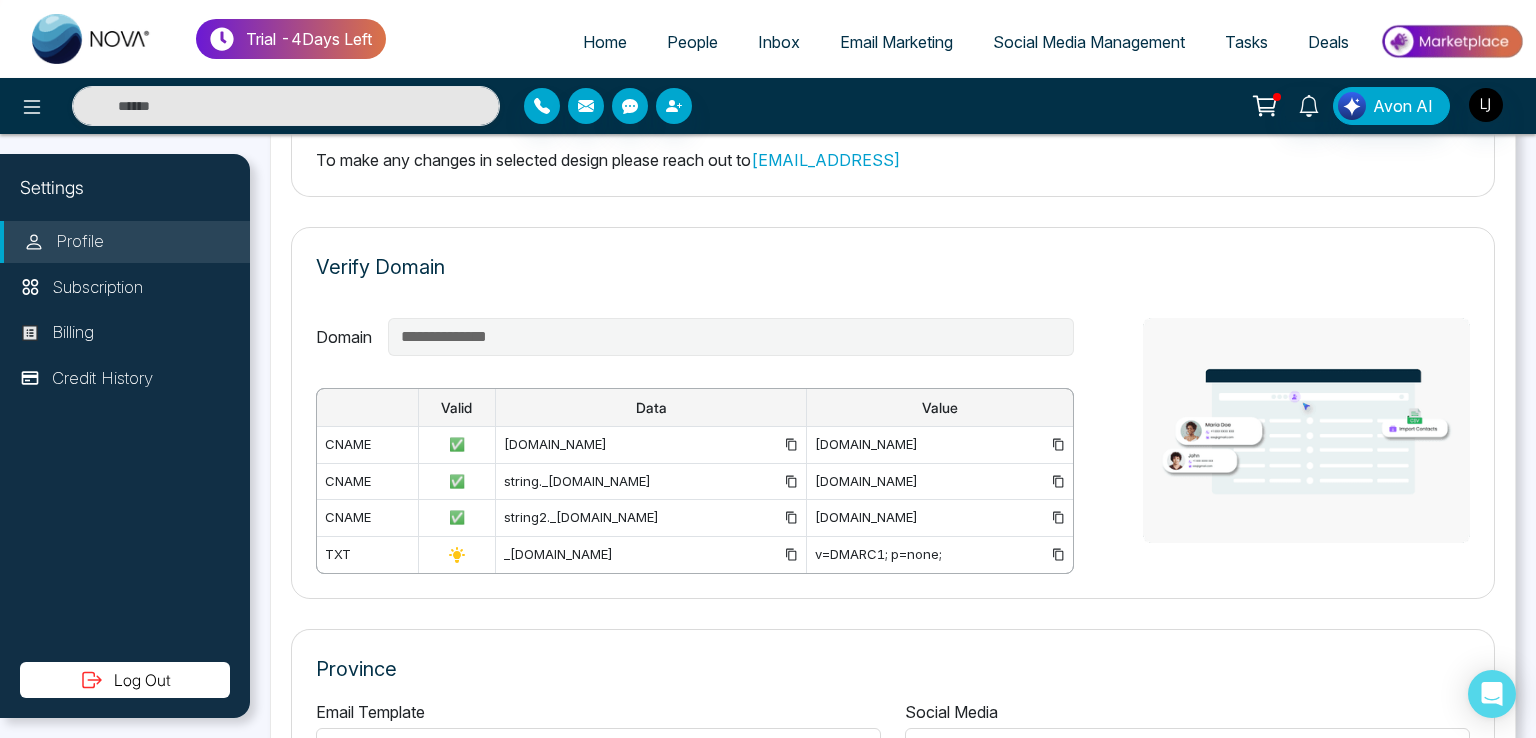 scroll, scrollTop: 1463, scrollLeft: 0, axis: vertical 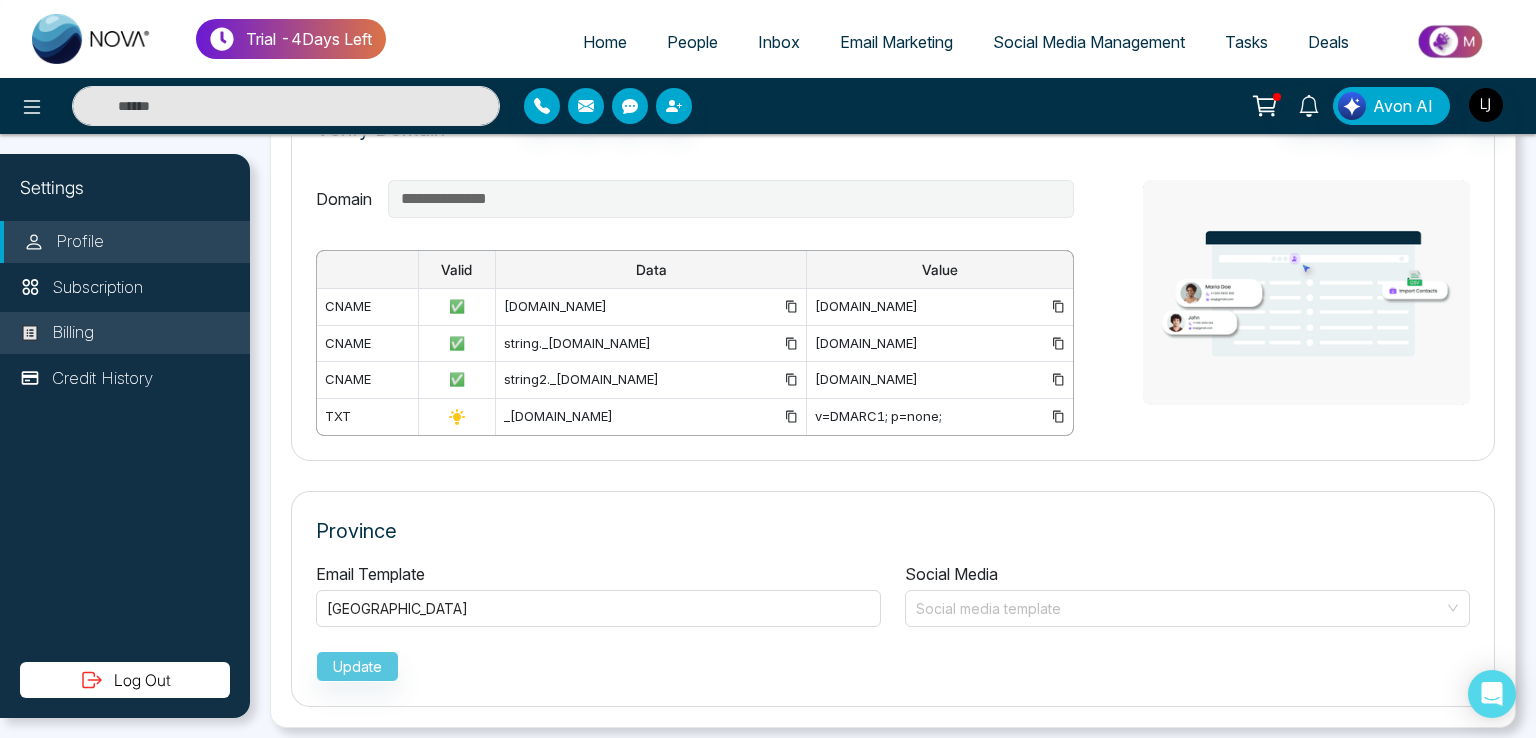 click on "Billing" at bounding box center [125, 333] 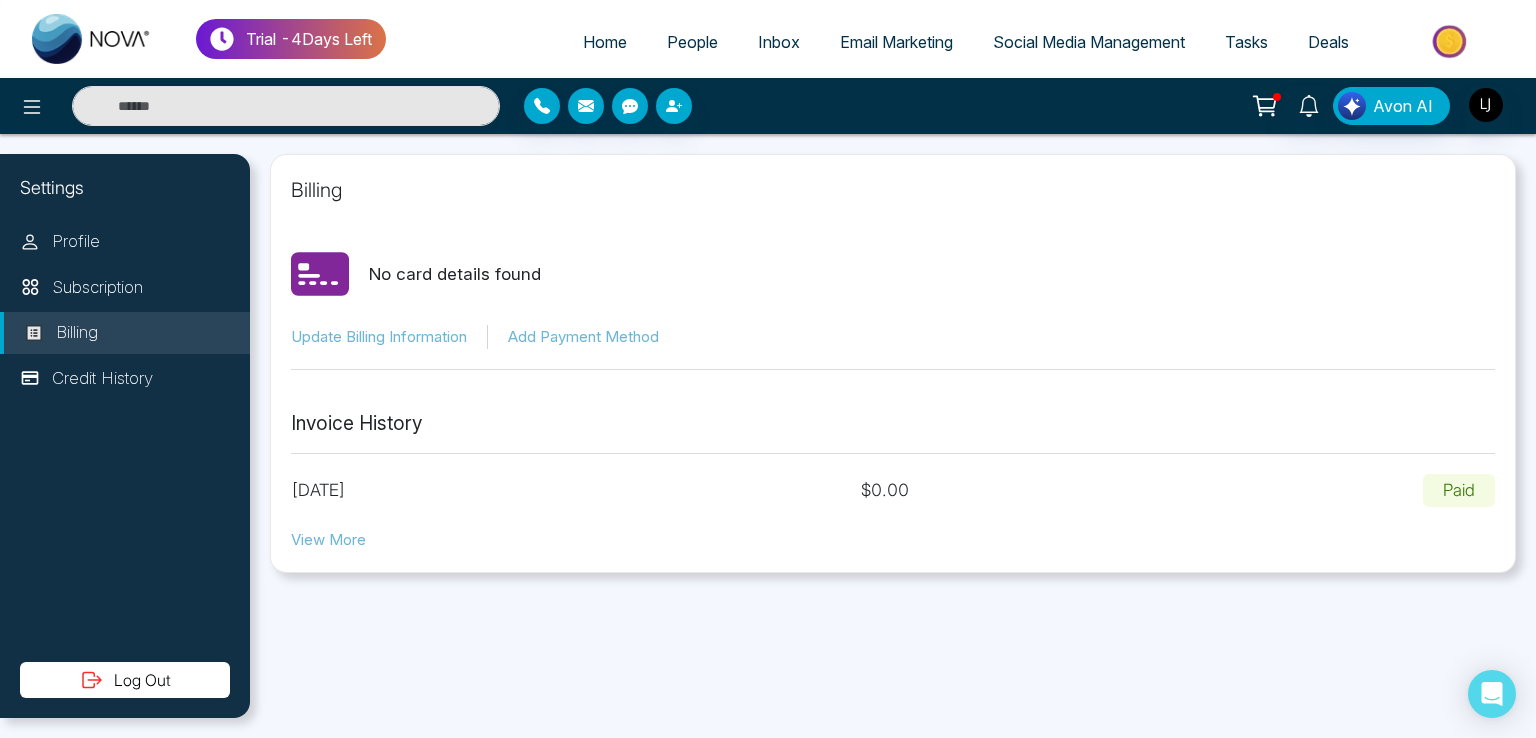 scroll, scrollTop: 0, scrollLeft: 0, axis: both 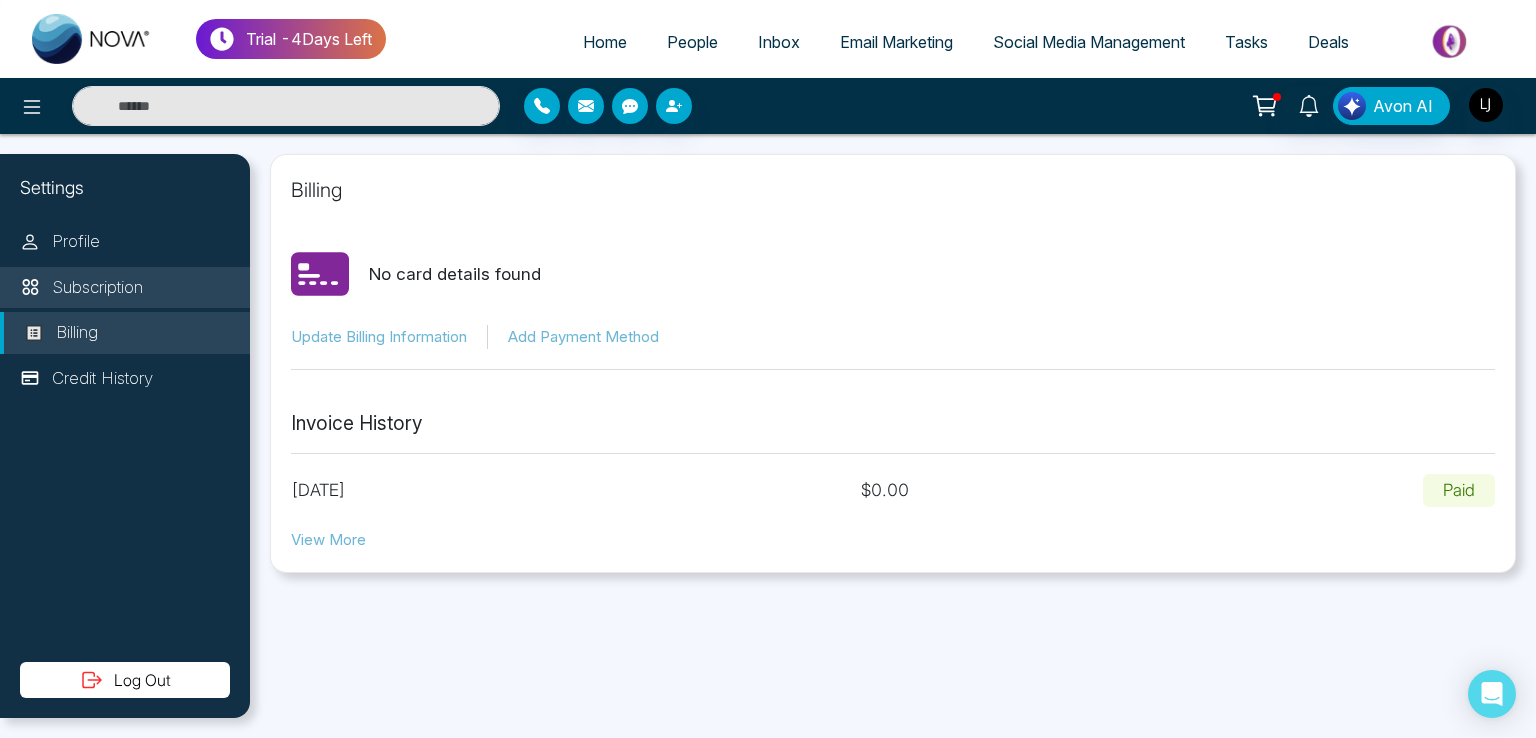 click on "Subscription" at bounding box center (97, 288) 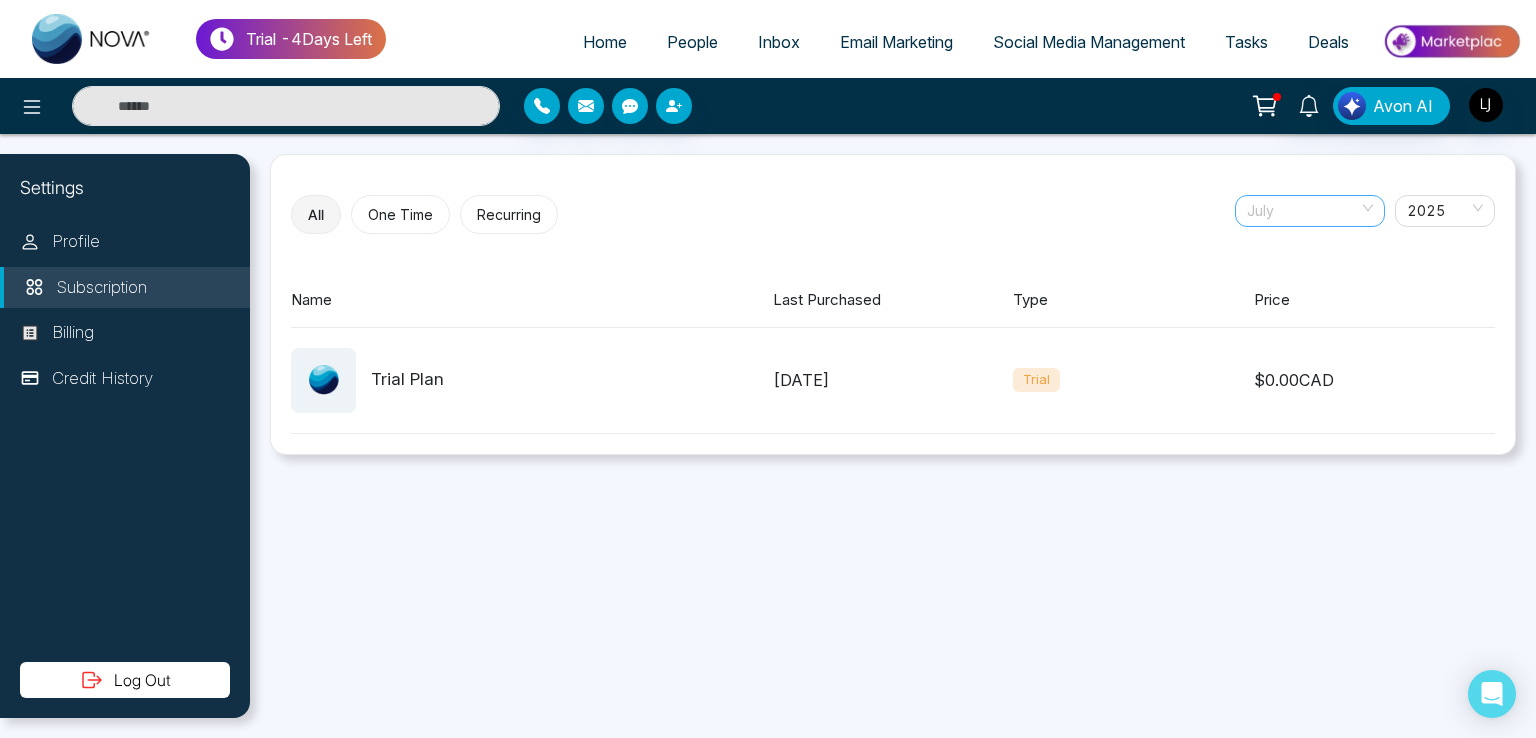 click on "July" at bounding box center (1310, 211) 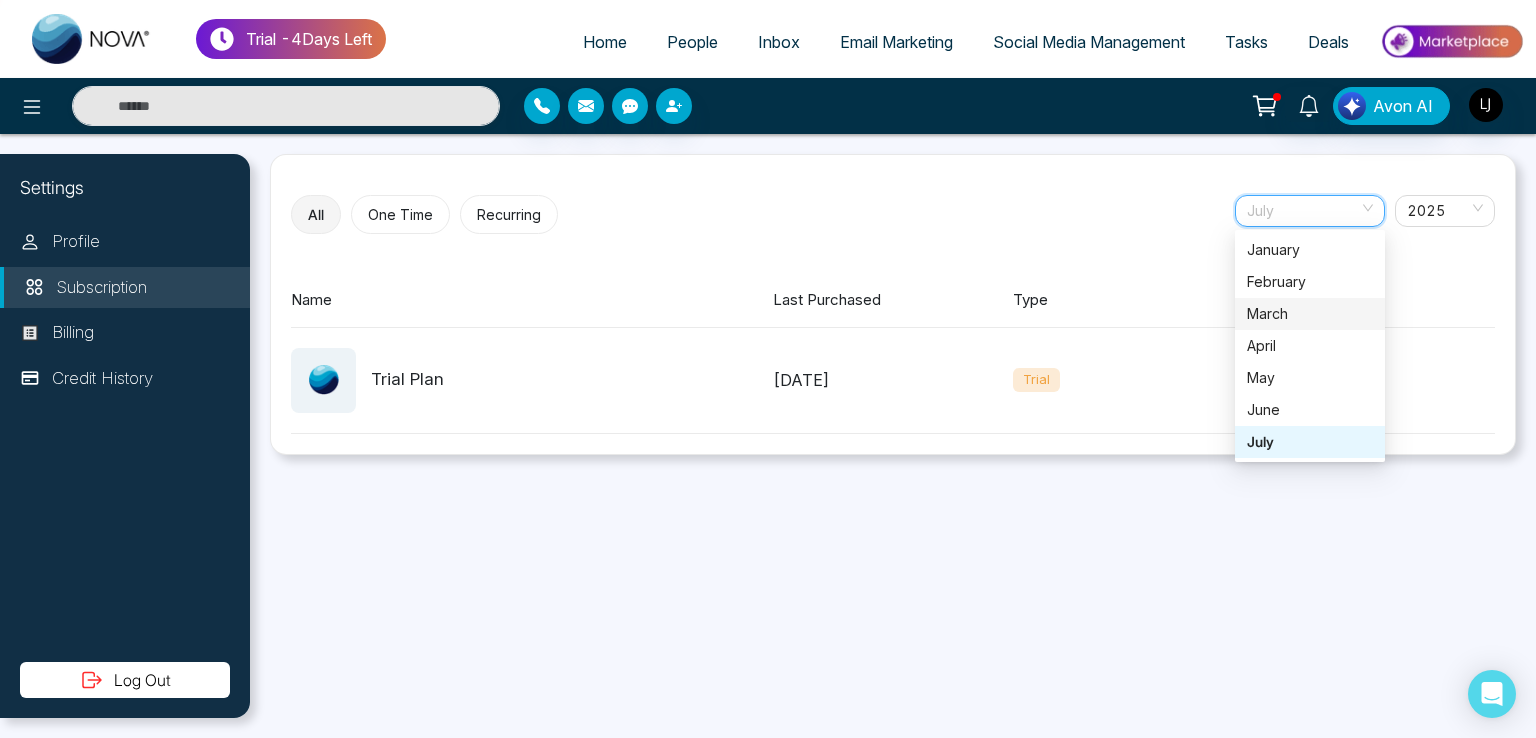 click on "March" at bounding box center [1310, 314] 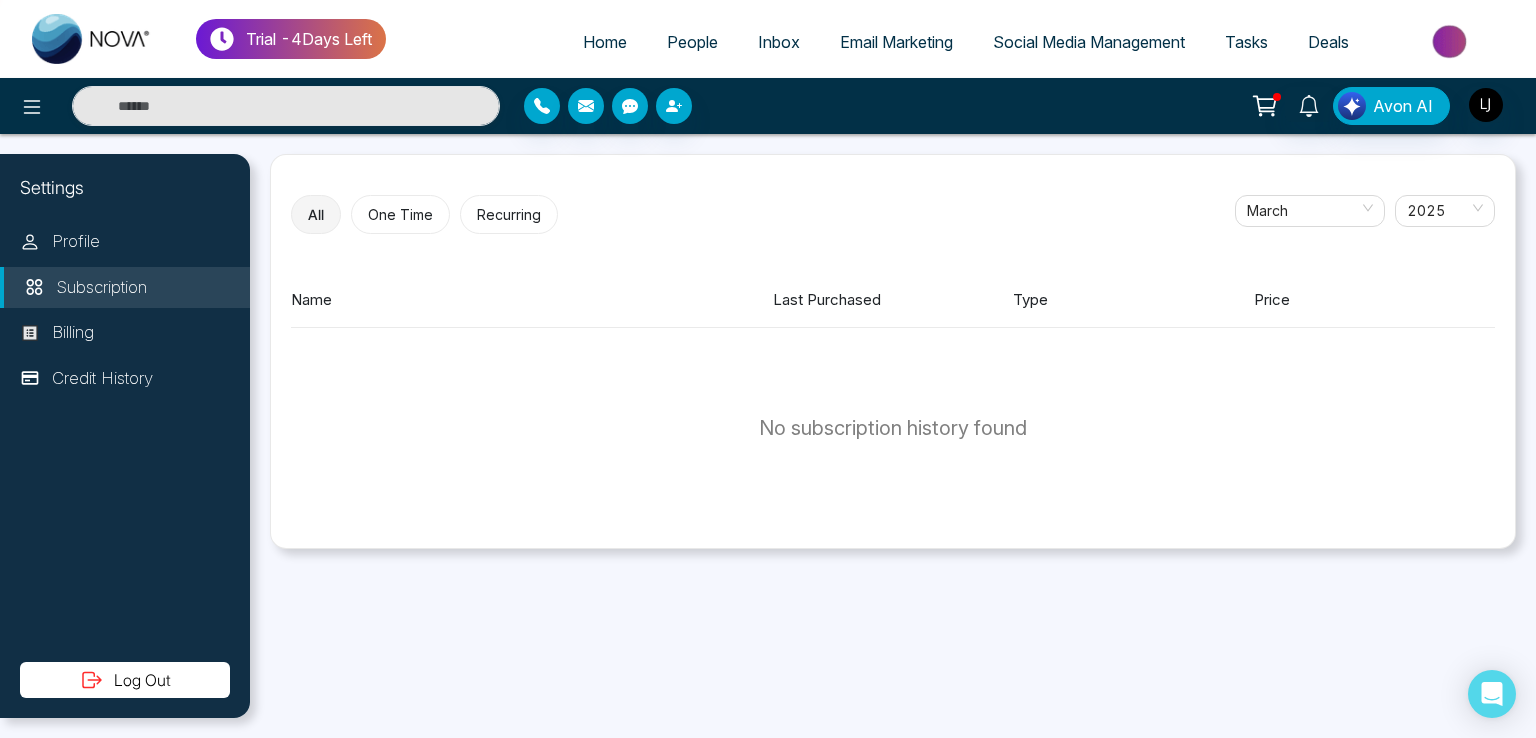 click on "Trial -  4  Days Left" at bounding box center [291, 39] 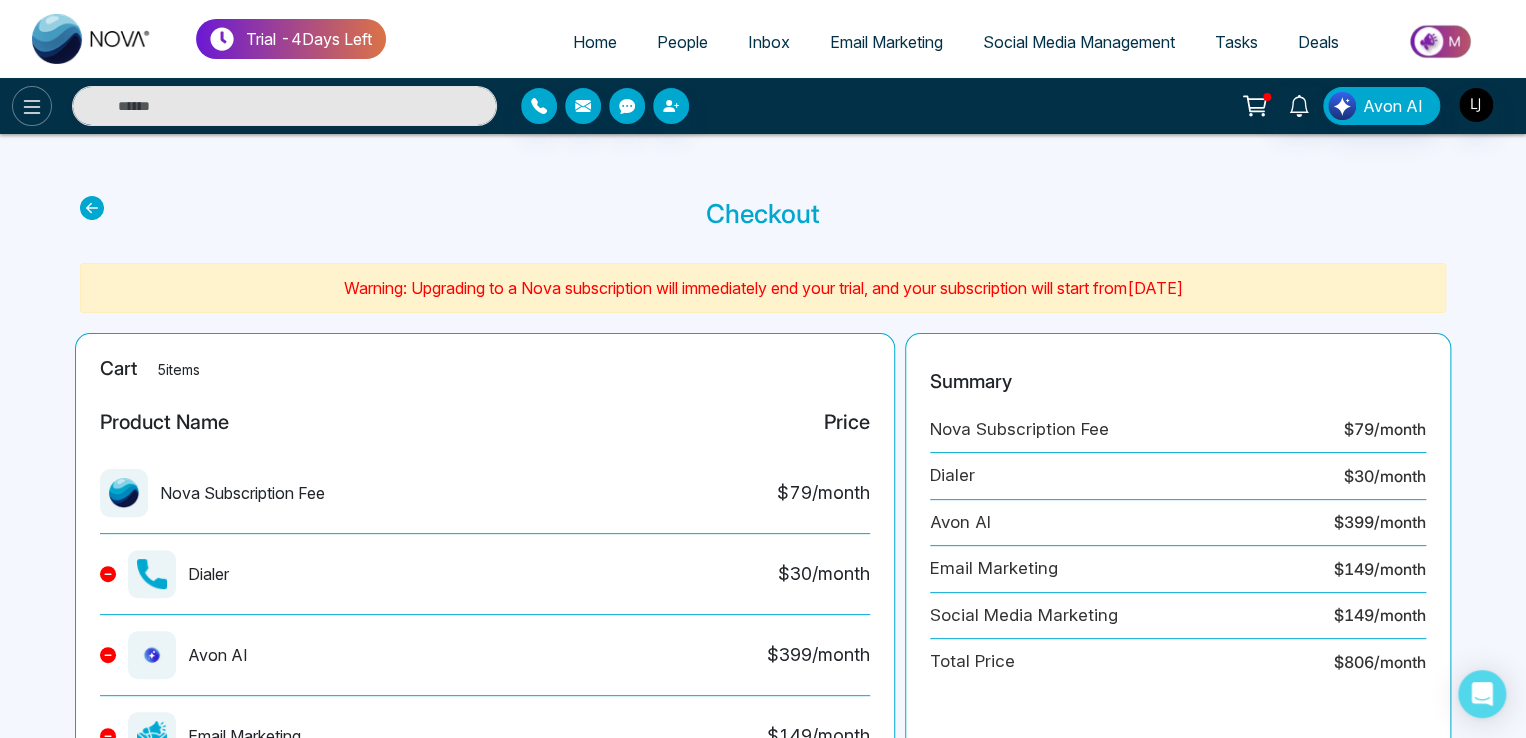 click at bounding box center (32, 106) 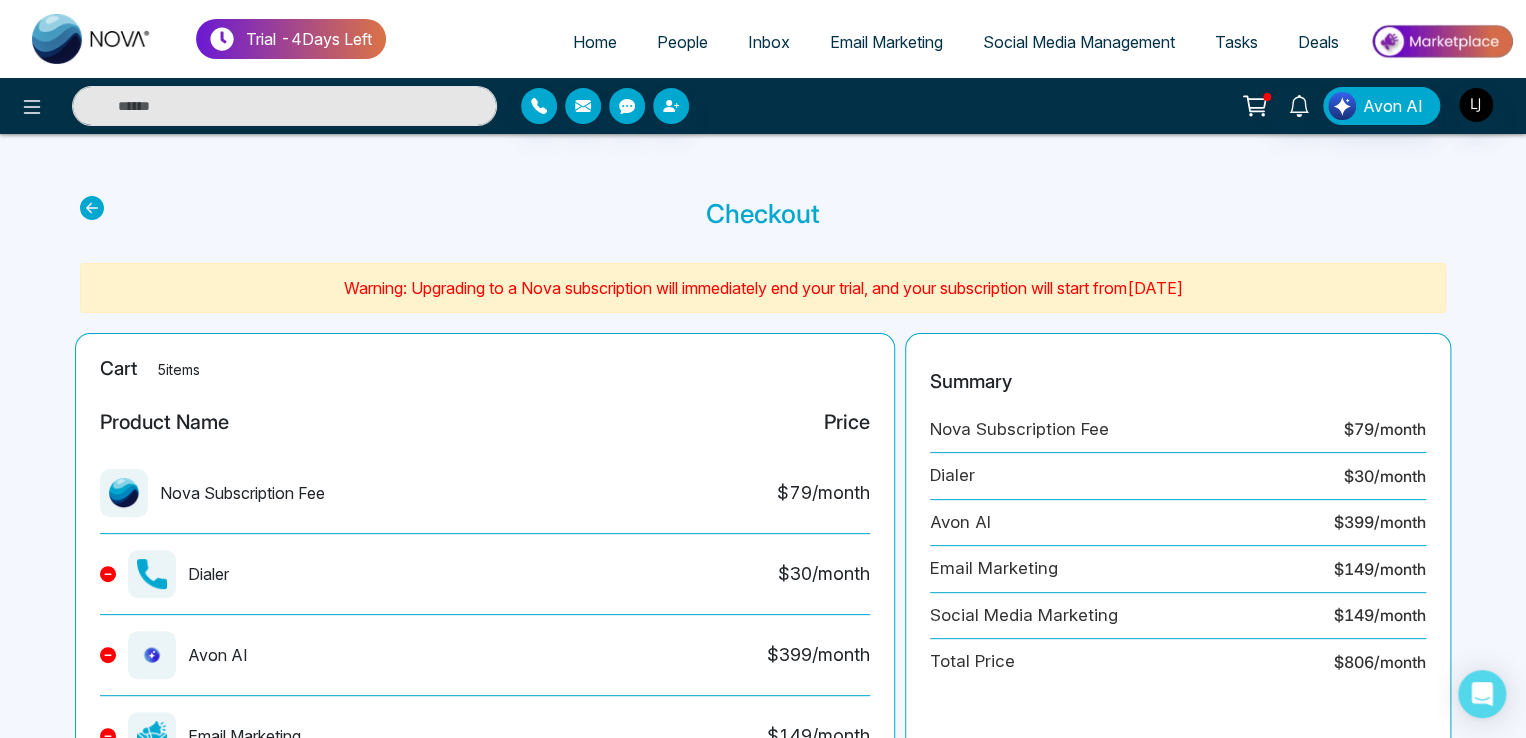 click 